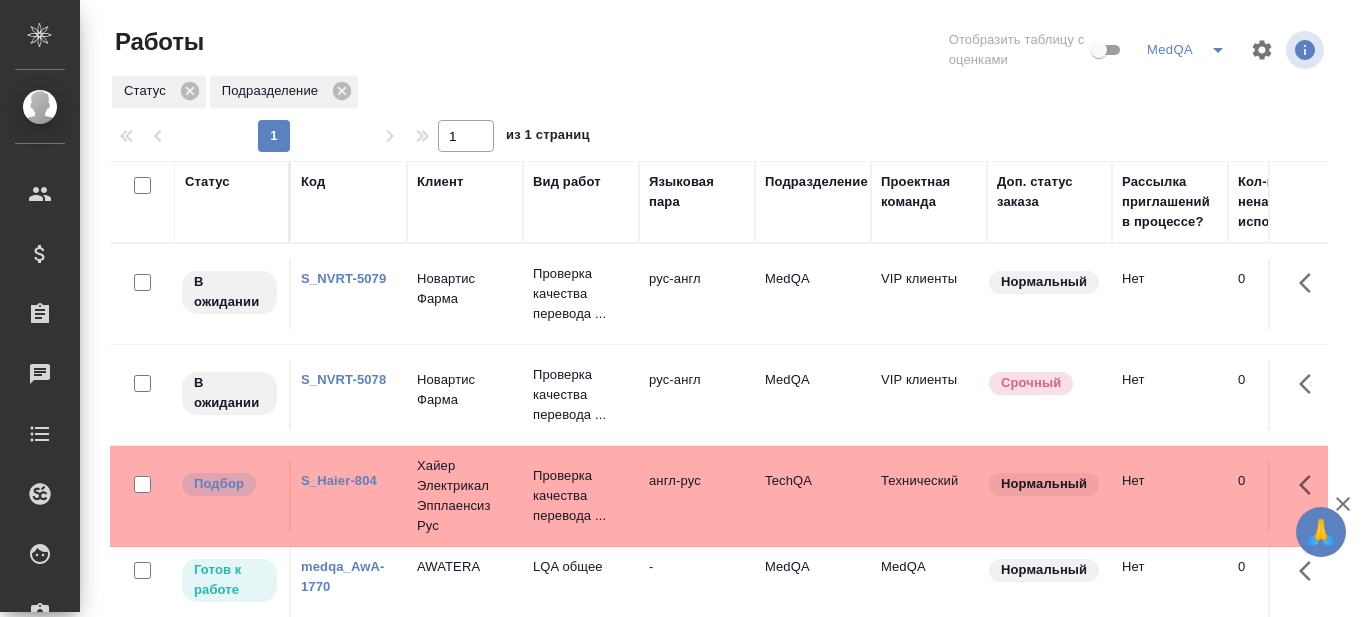 scroll, scrollTop: 0, scrollLeft: 0, axis: both 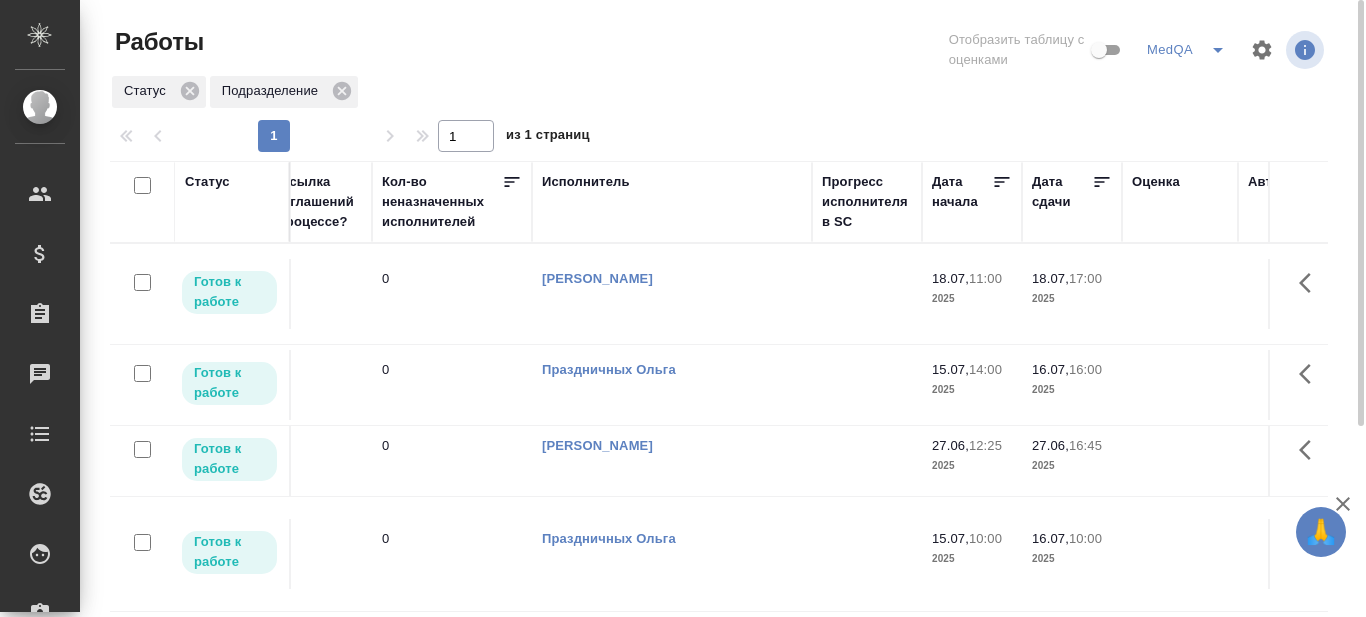 click 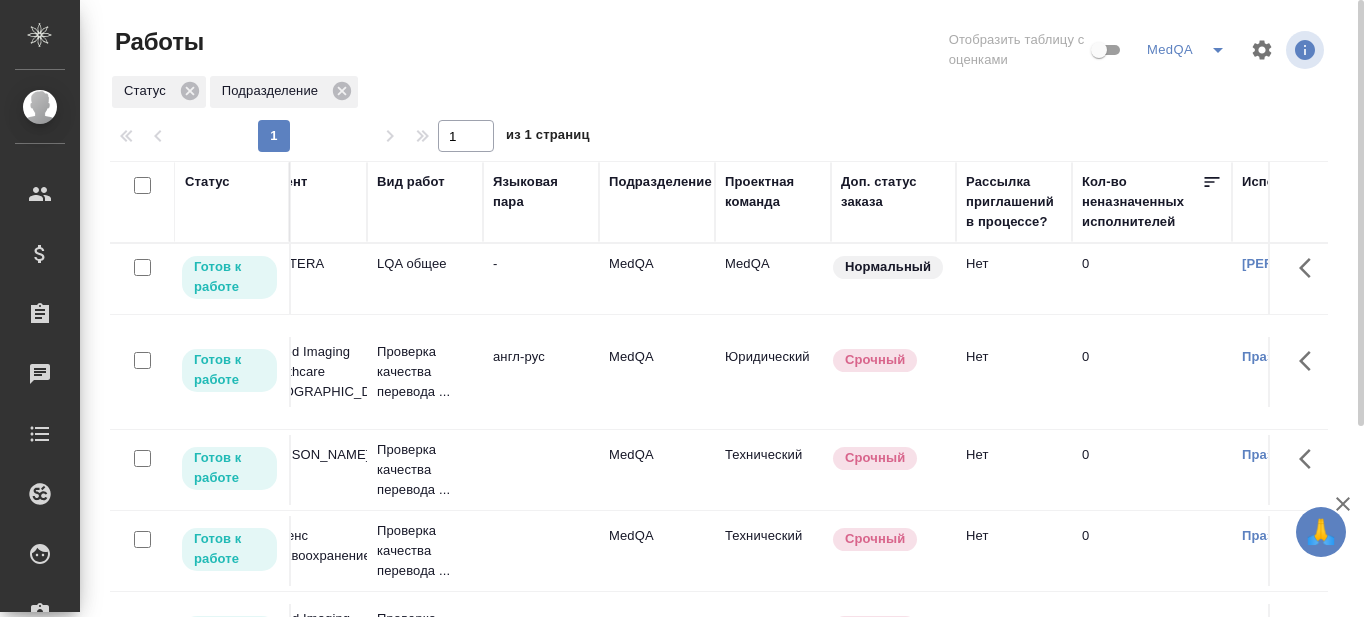 scroll, scrollTop: 0, scrollLeft: 0, axis: both 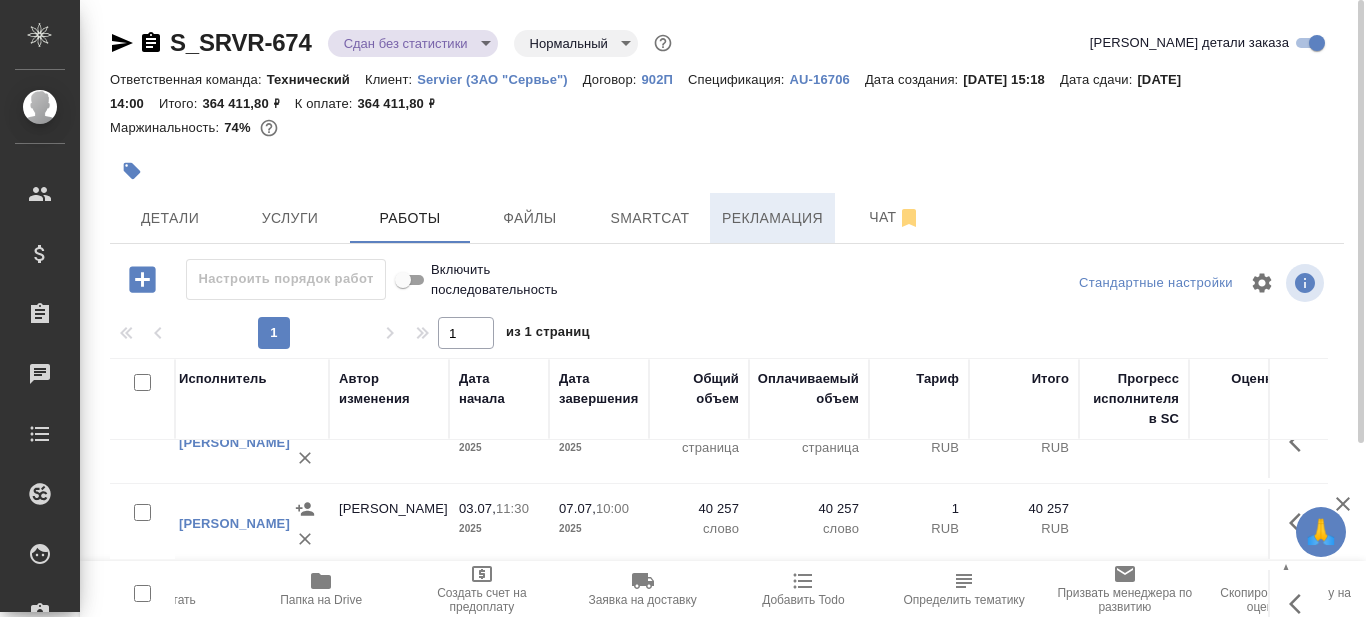 click on "Рекламация" at bounding box center [772, 218] 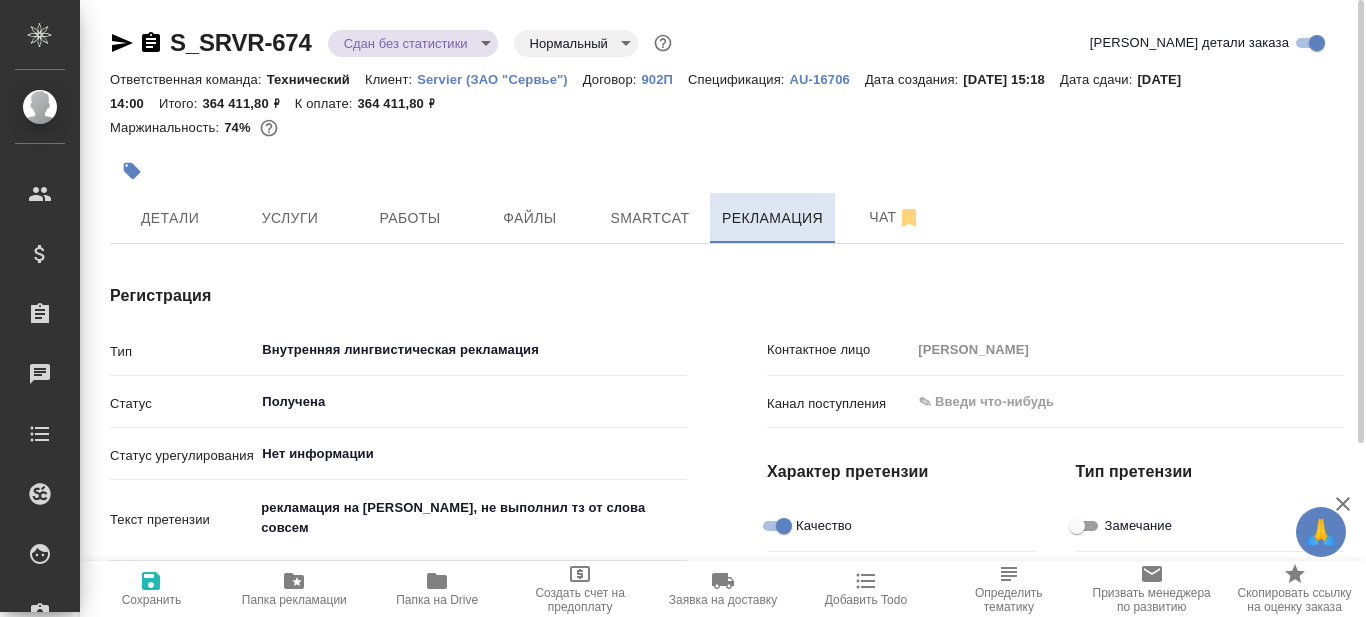 type on "x" 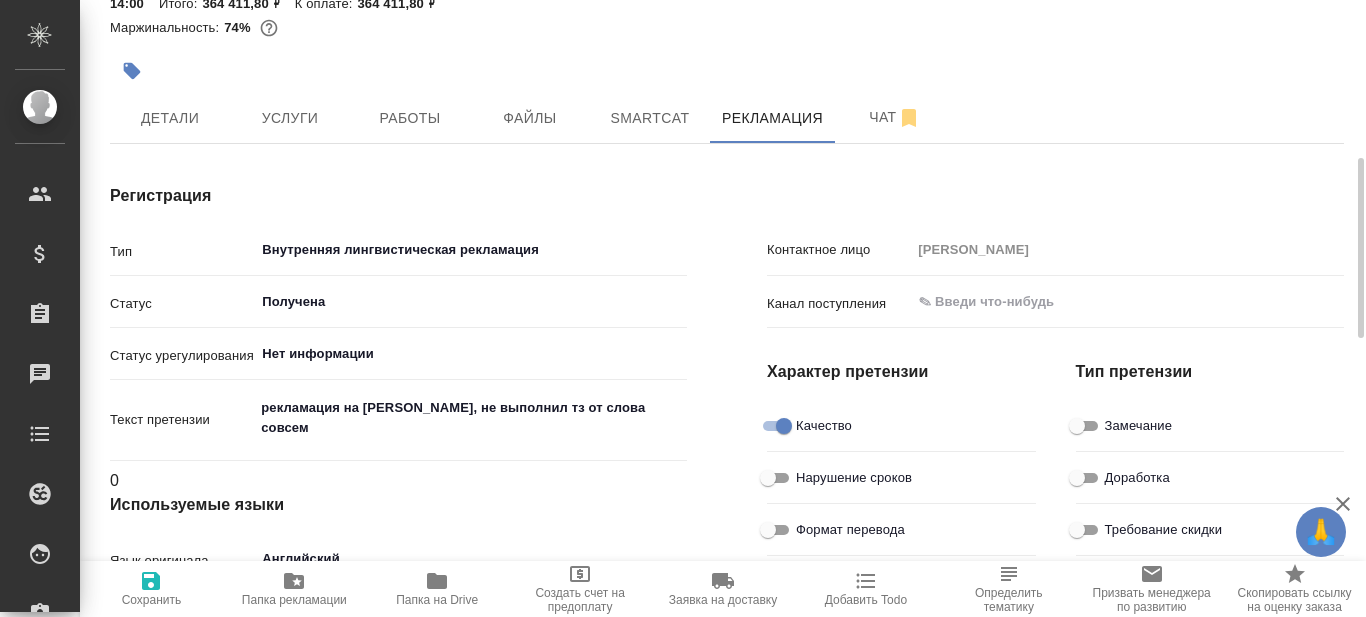 scroll, scrollTop: 200, scrollLeft: 0, axis: vertical 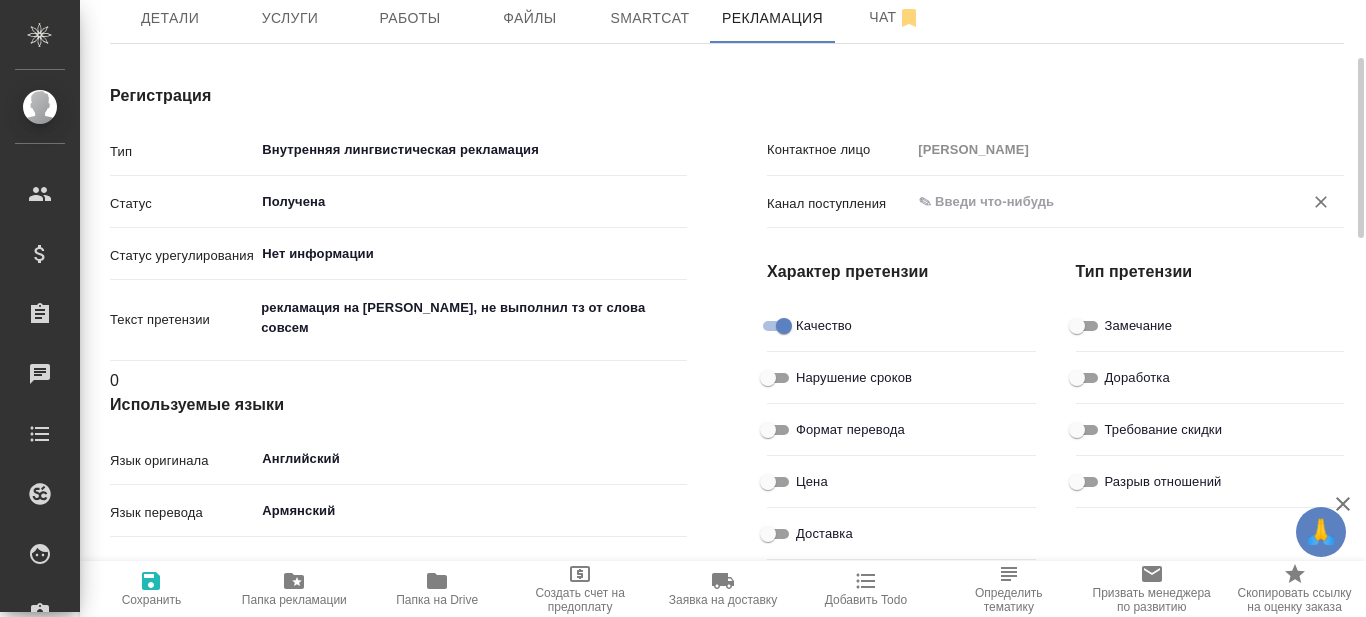 click at bounding box center [437, 150] 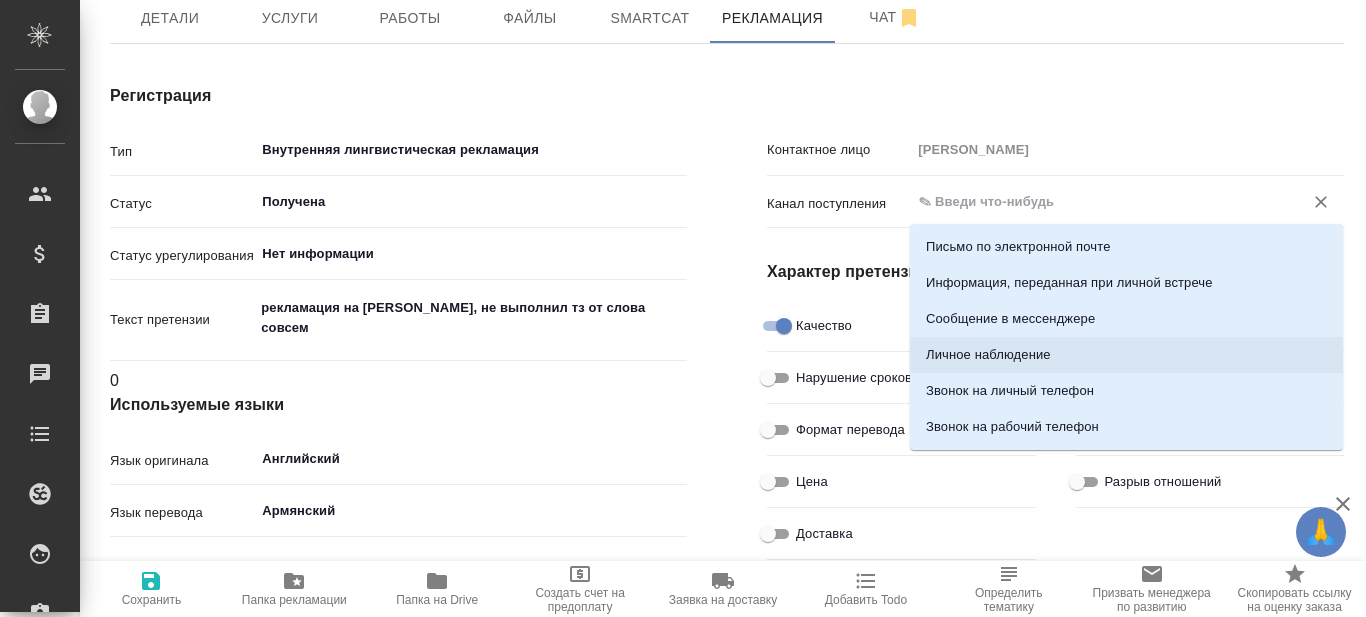 click on "Личное наблюдение" at bounding box center (988, 355) 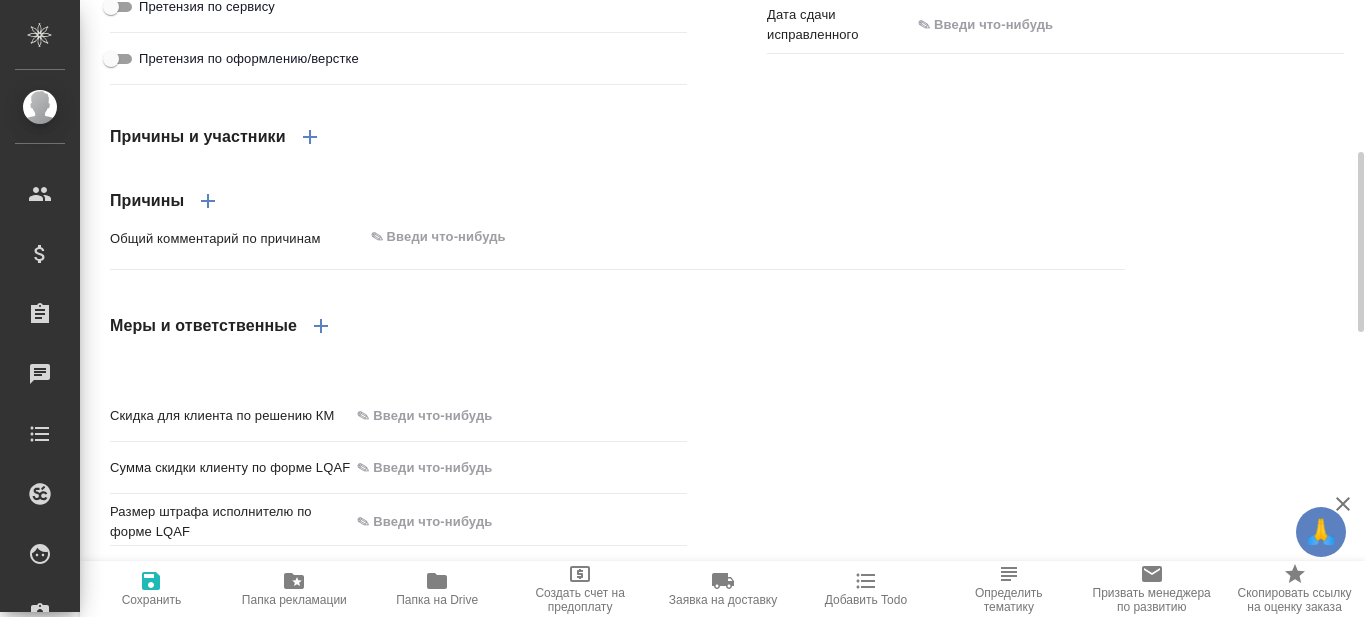 scroll, scrollTop: 1100, scrollLeft: 0, axis: vertical 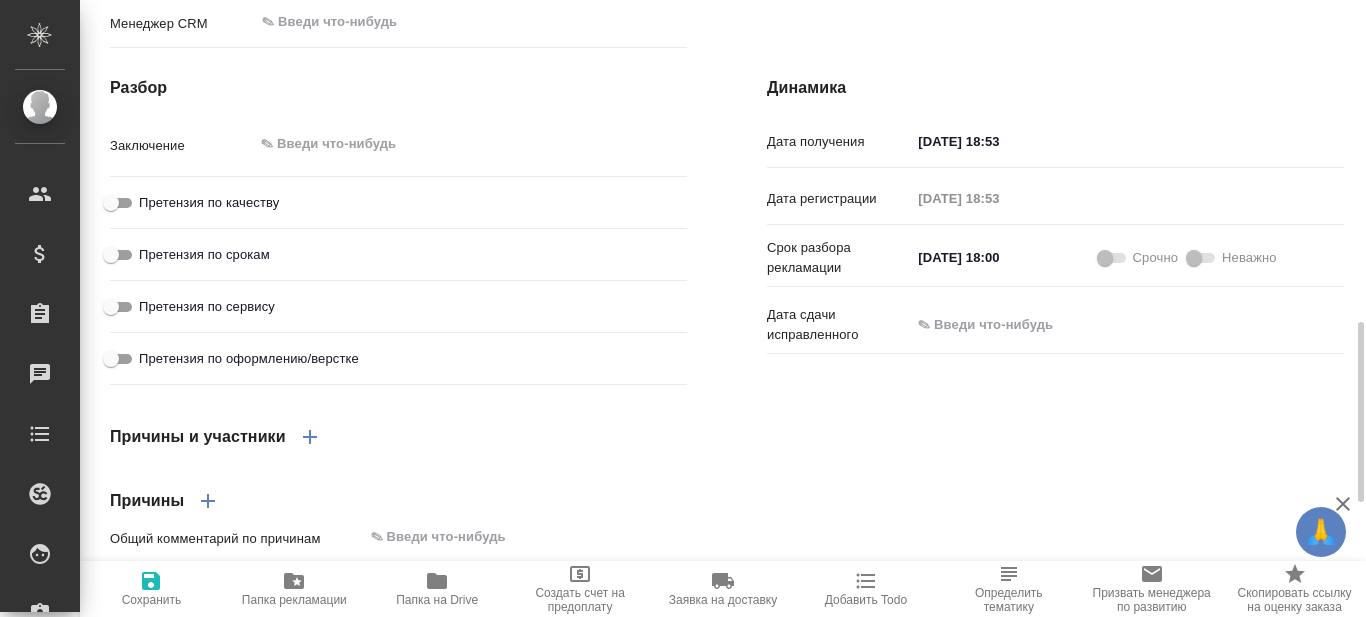 type on "x" 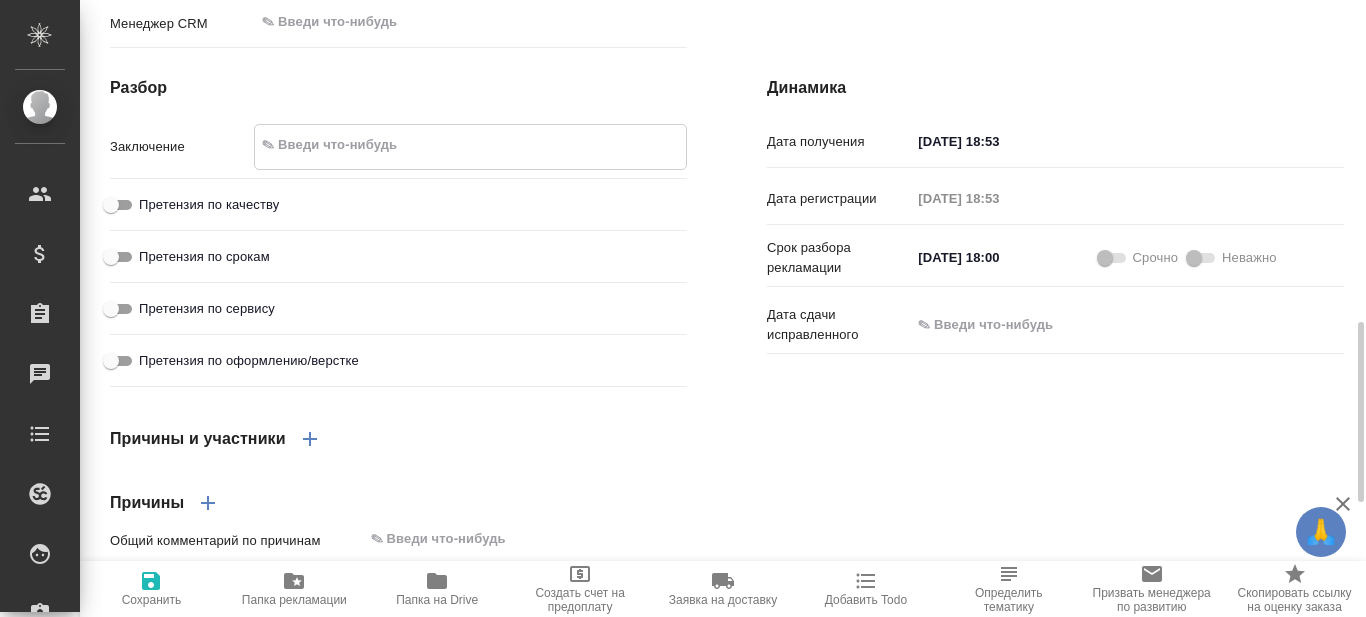 click at bounding box center [470, 145] 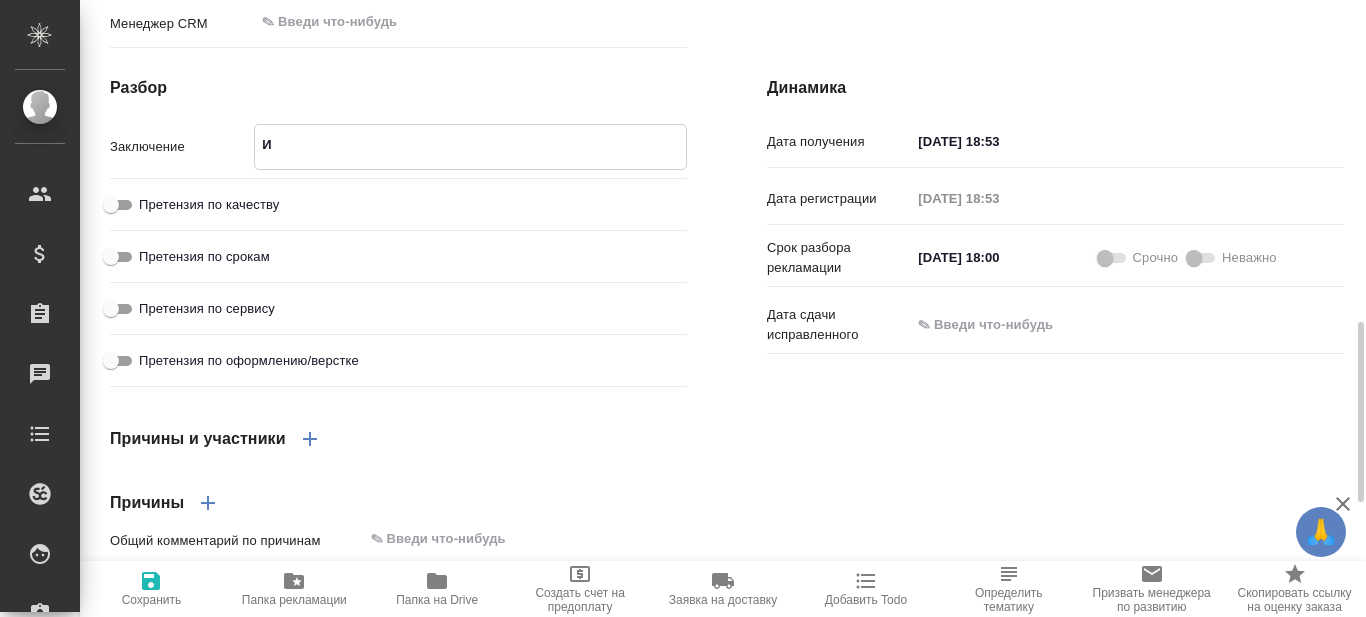 type on "x" 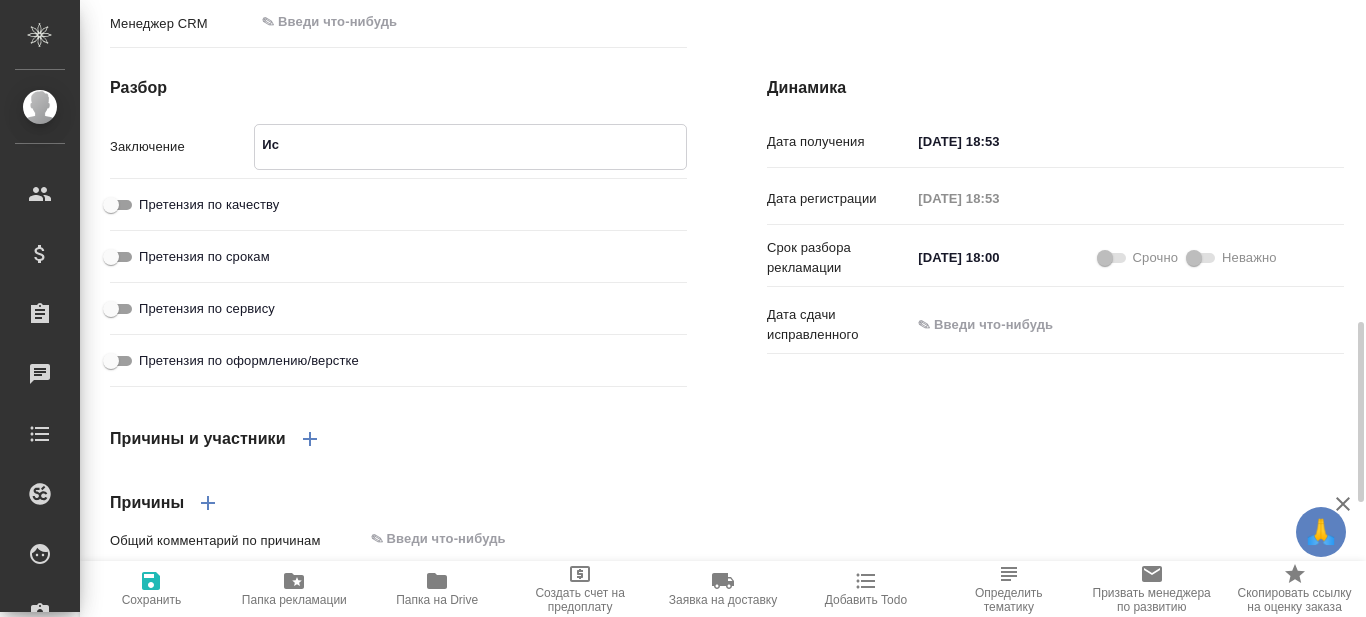 type on "x" 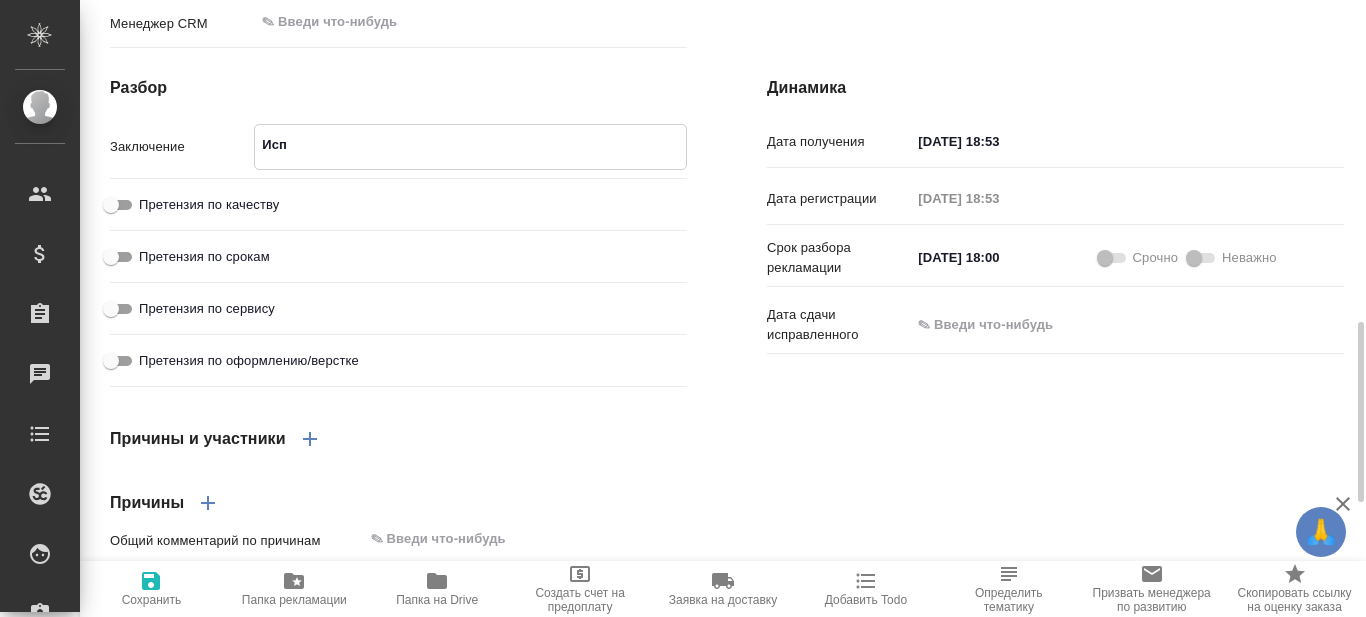type on "x" 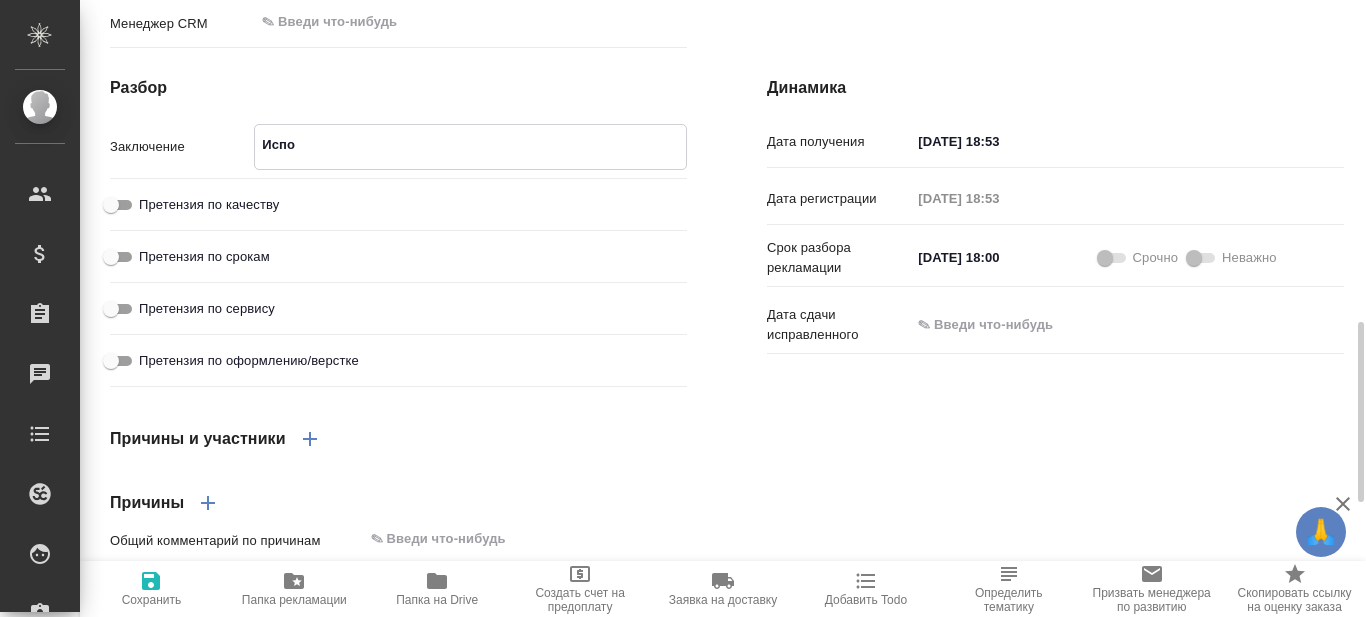 type on "Испол" 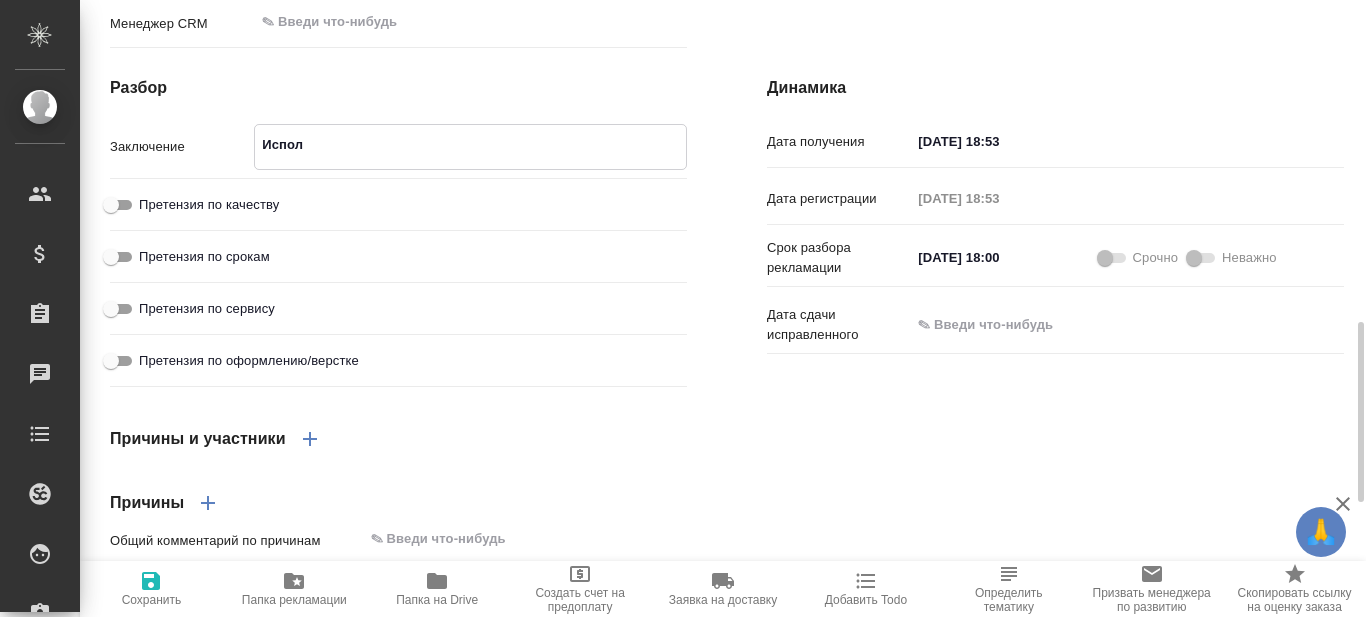type on "x" 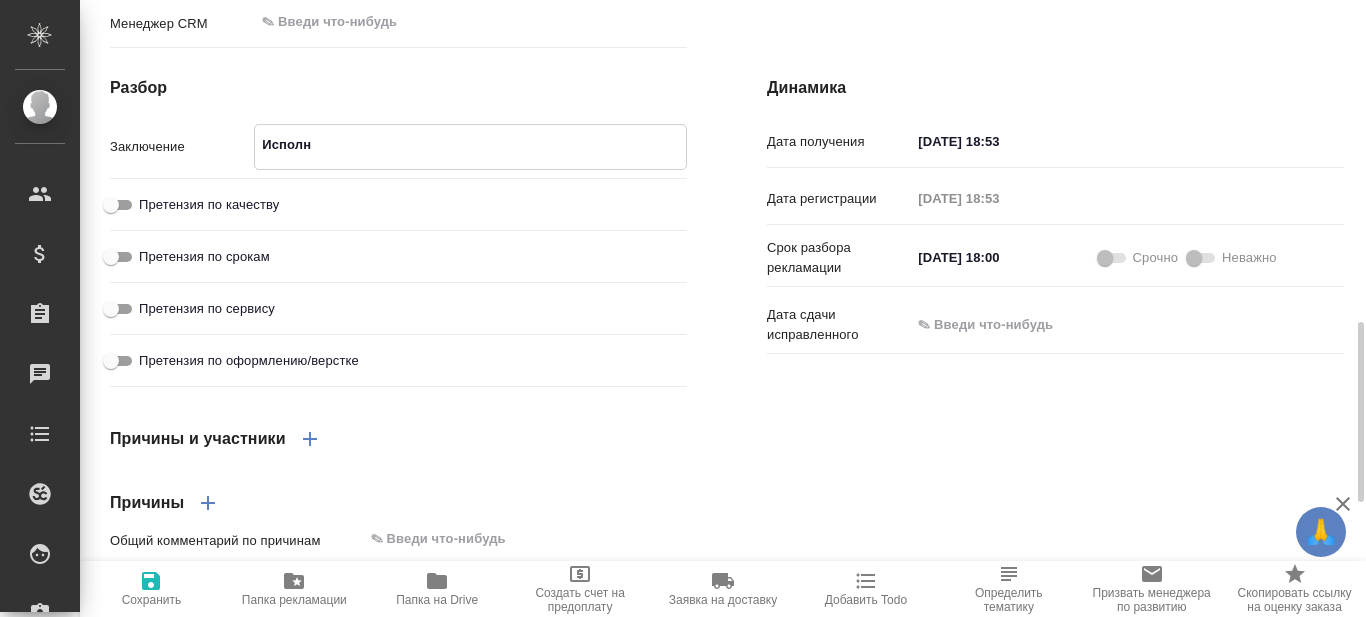 type on "Исполни" 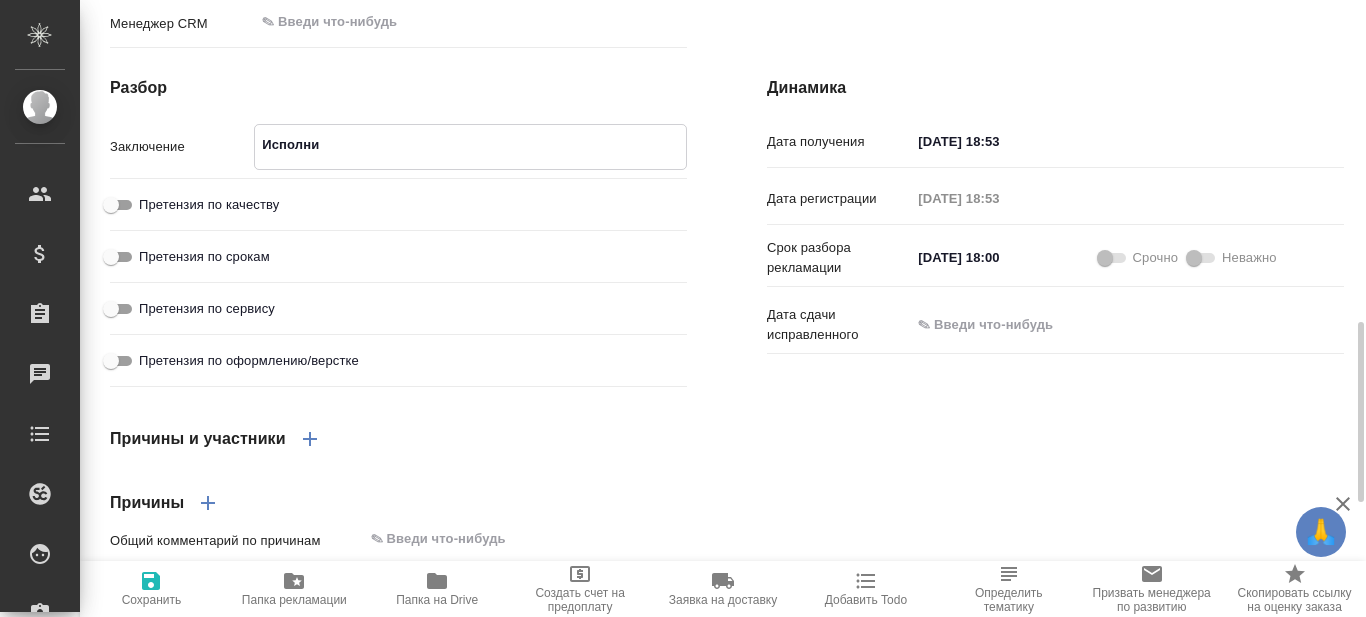 type on "x" 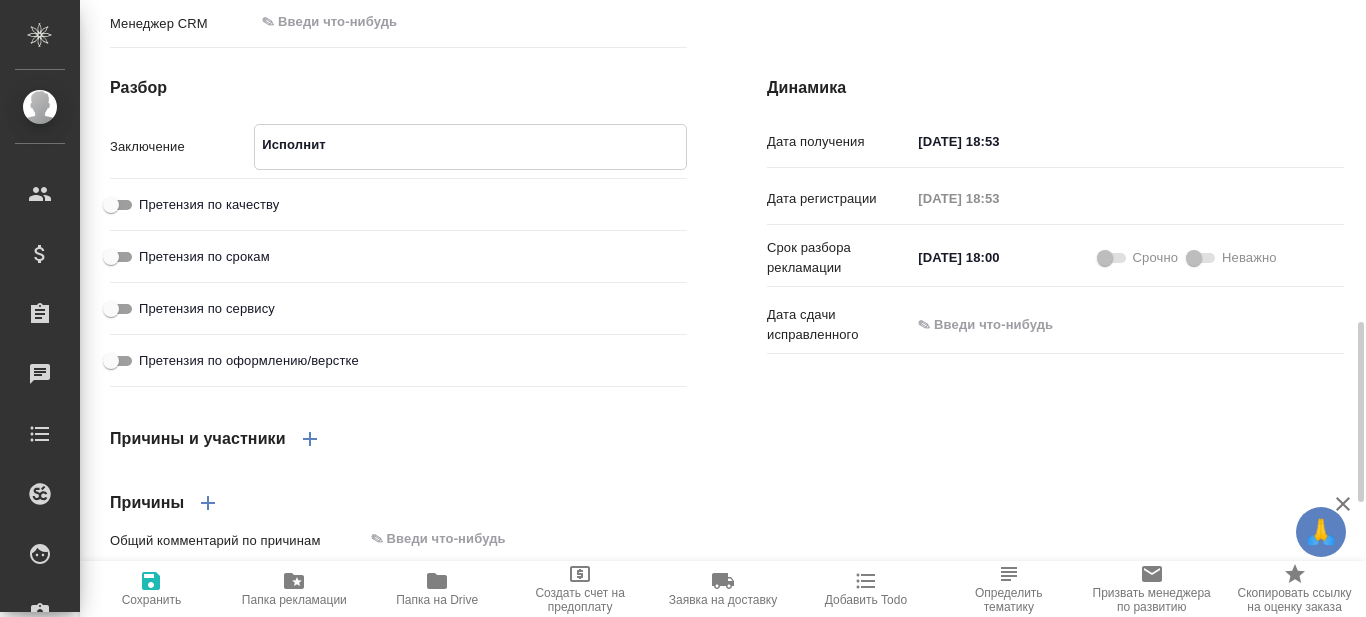 type on "Исполните" 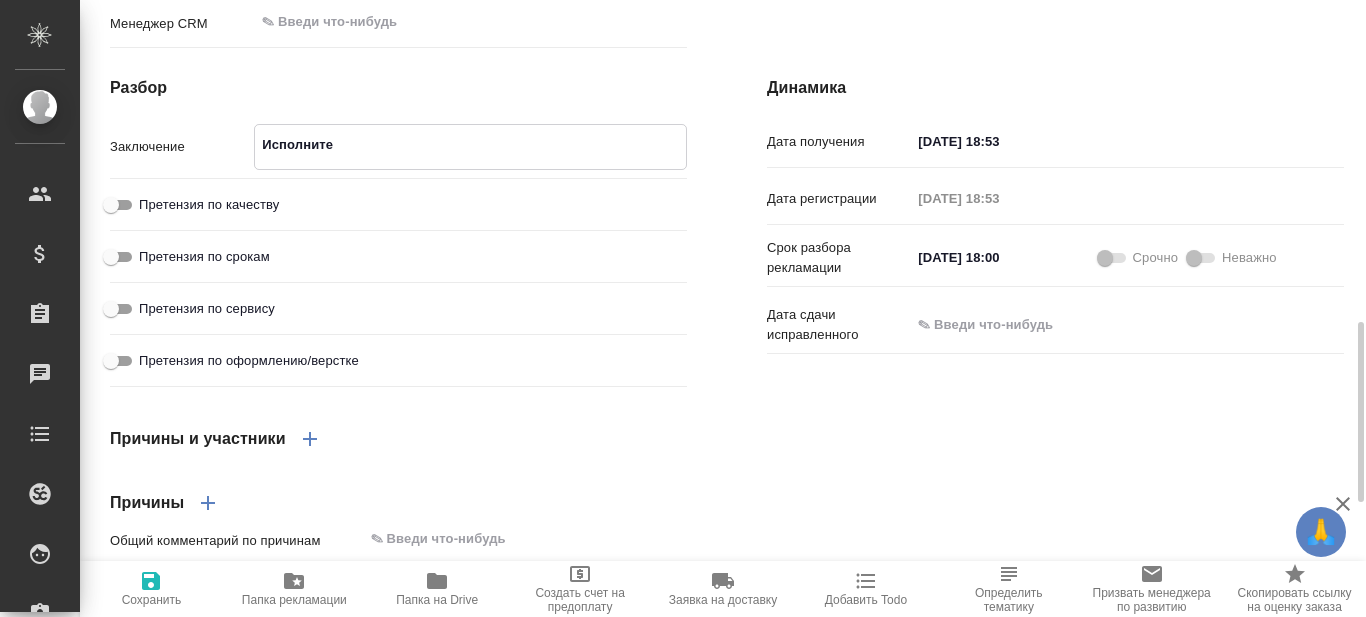 type on "x" 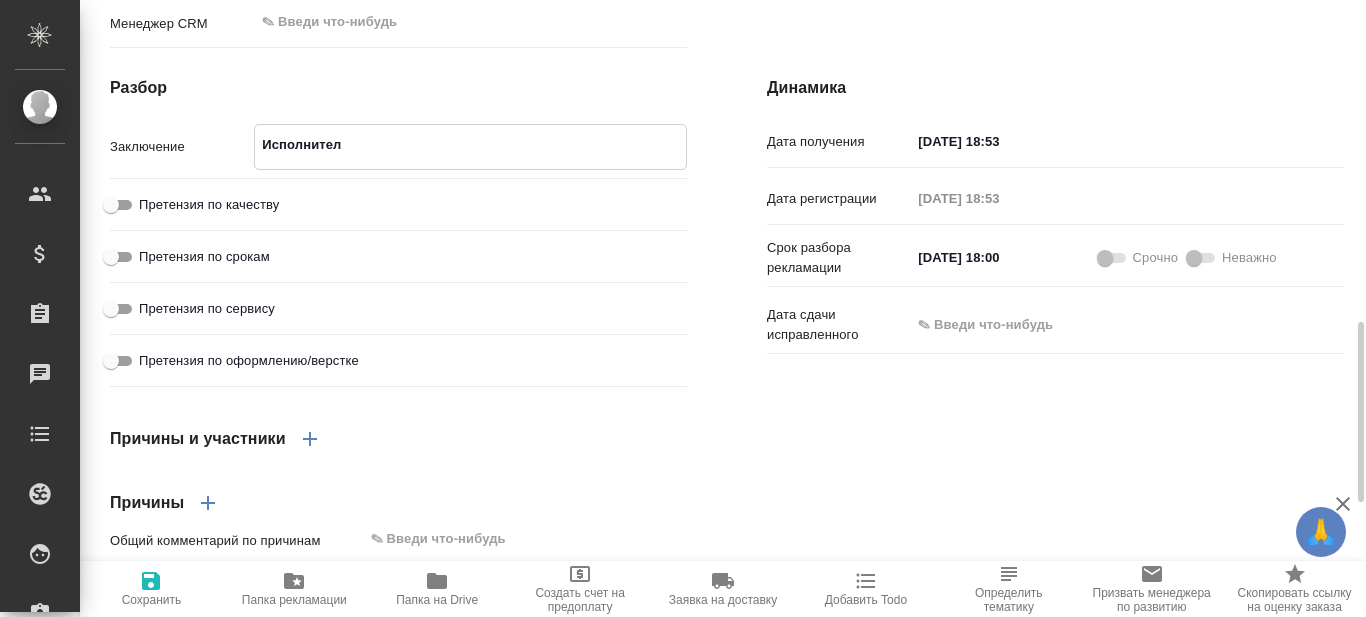 type on "Исполнитель" 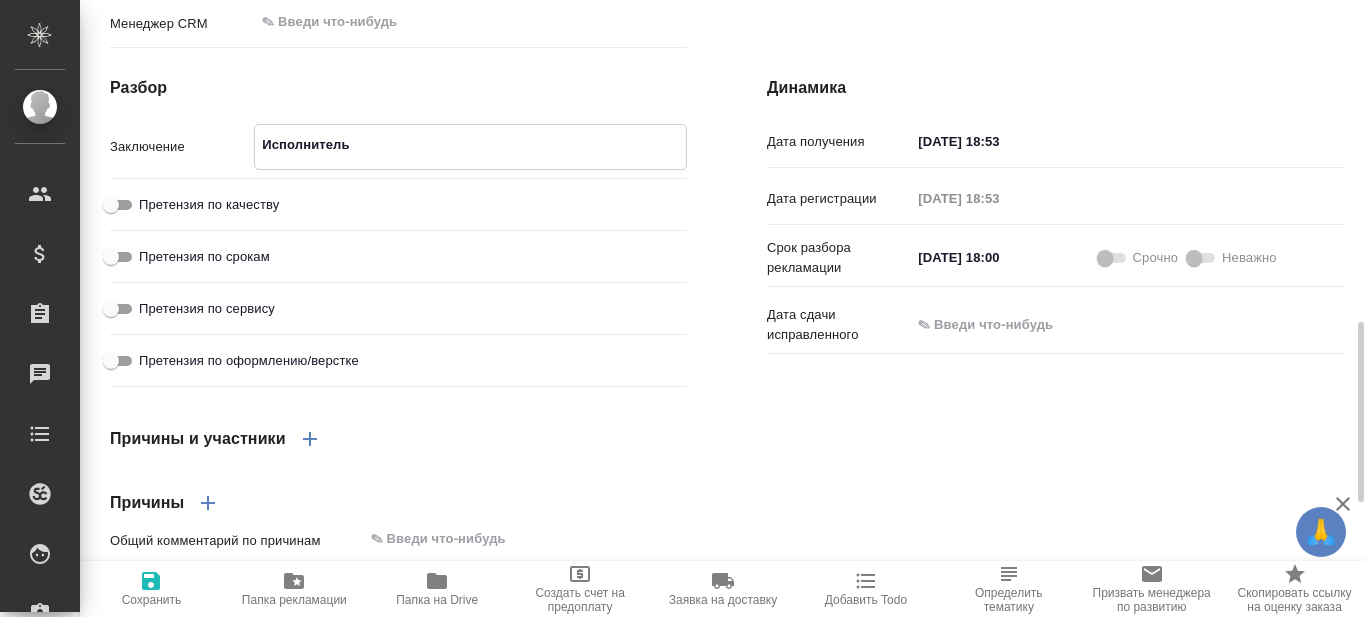 type on "x" 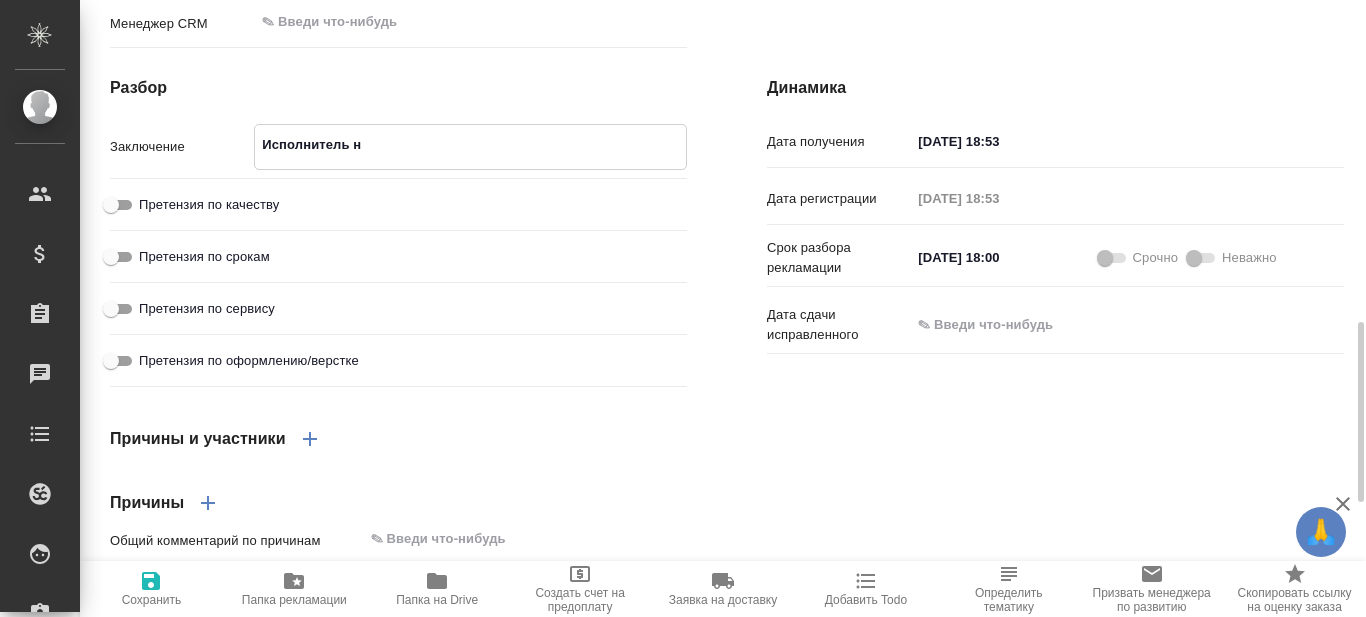 type on "Исполнитель не" 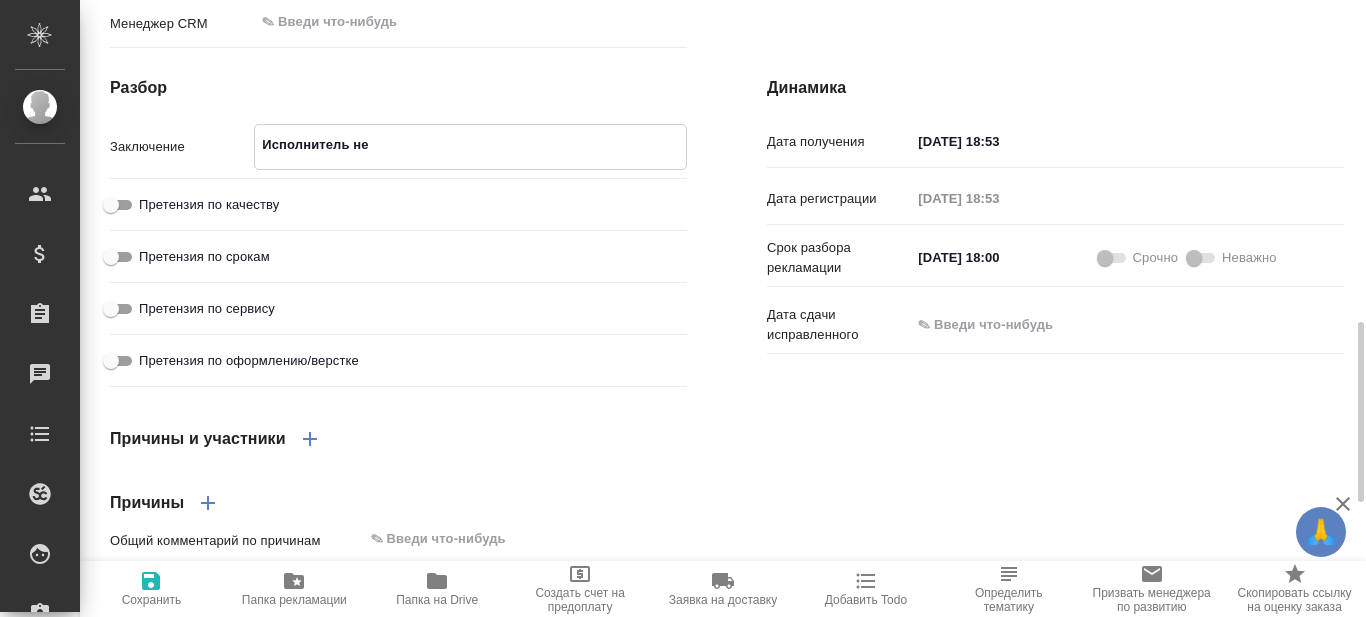 type on "x" 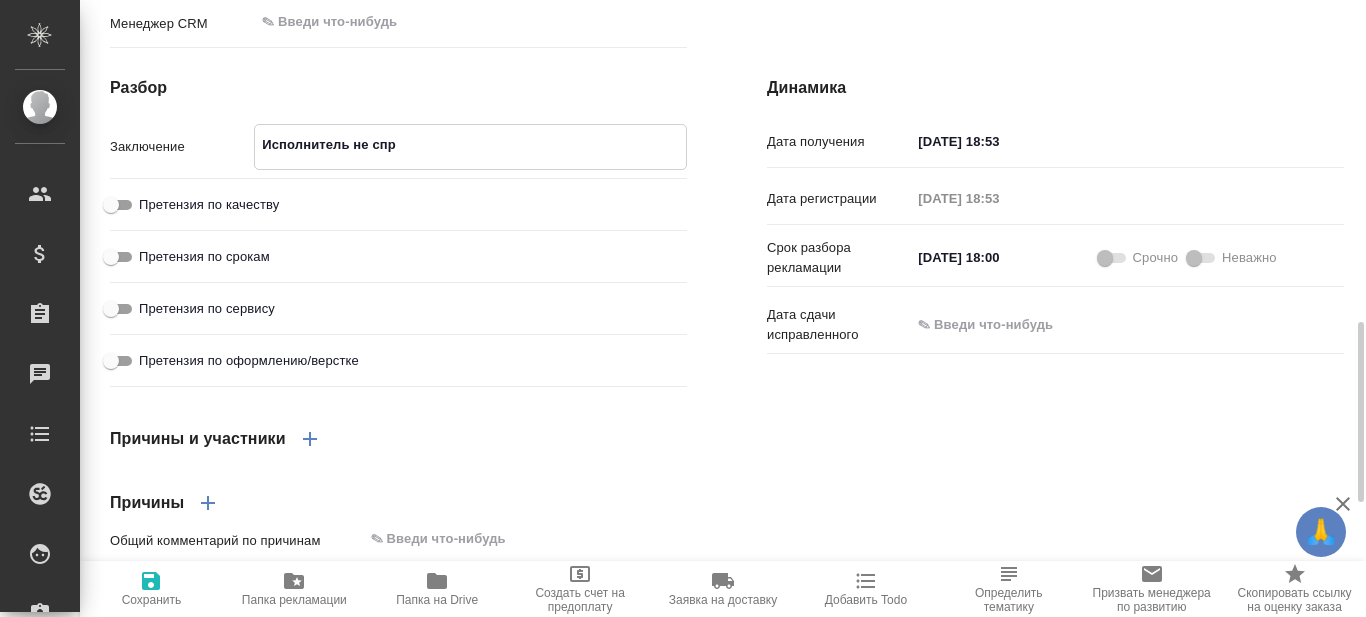 type on "Исполнитель не спра" 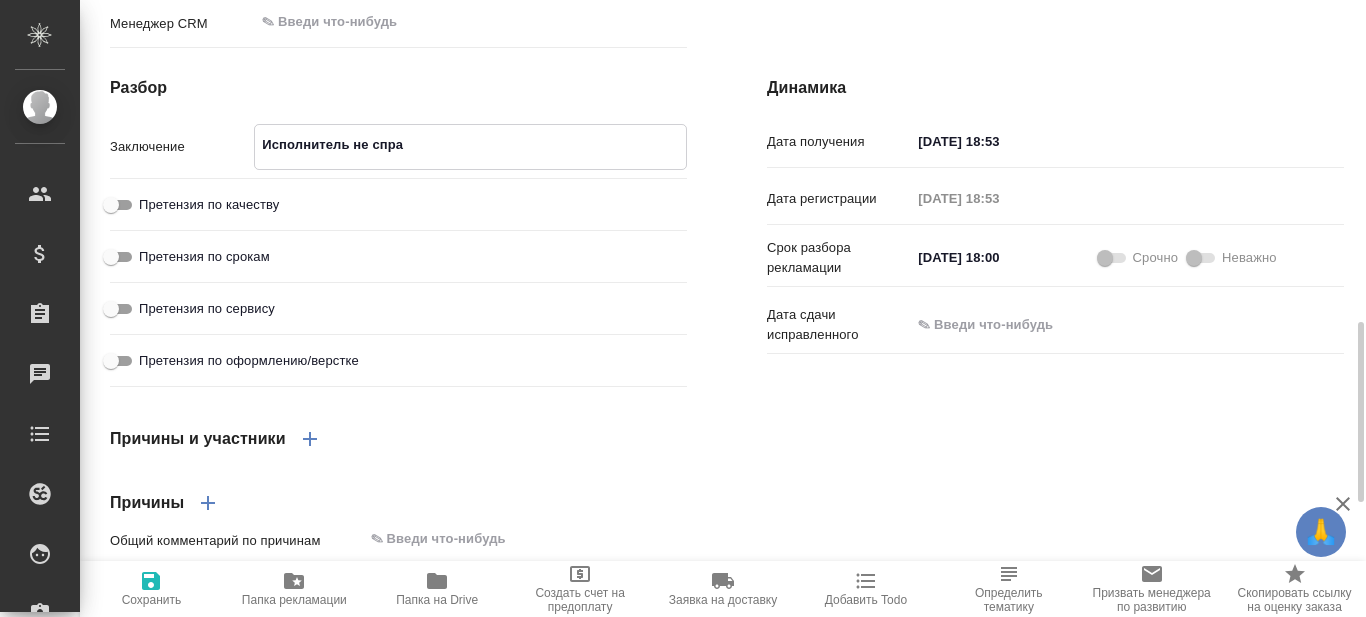 type on "x" 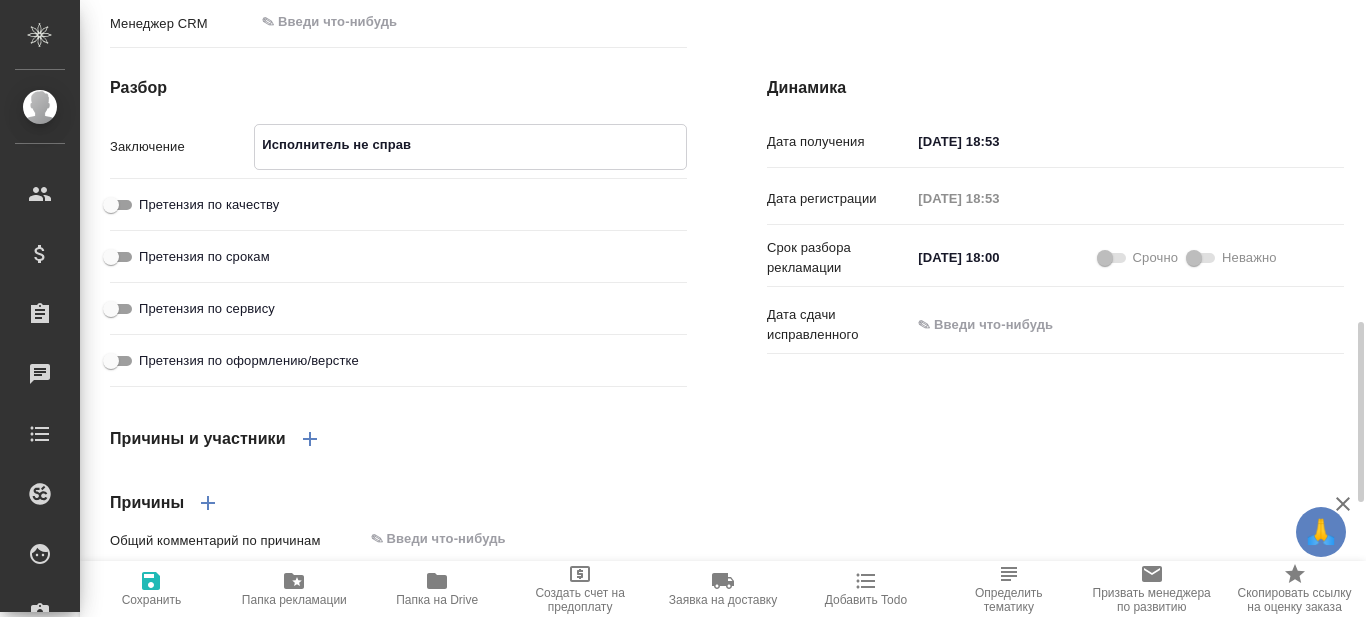 type on "x" 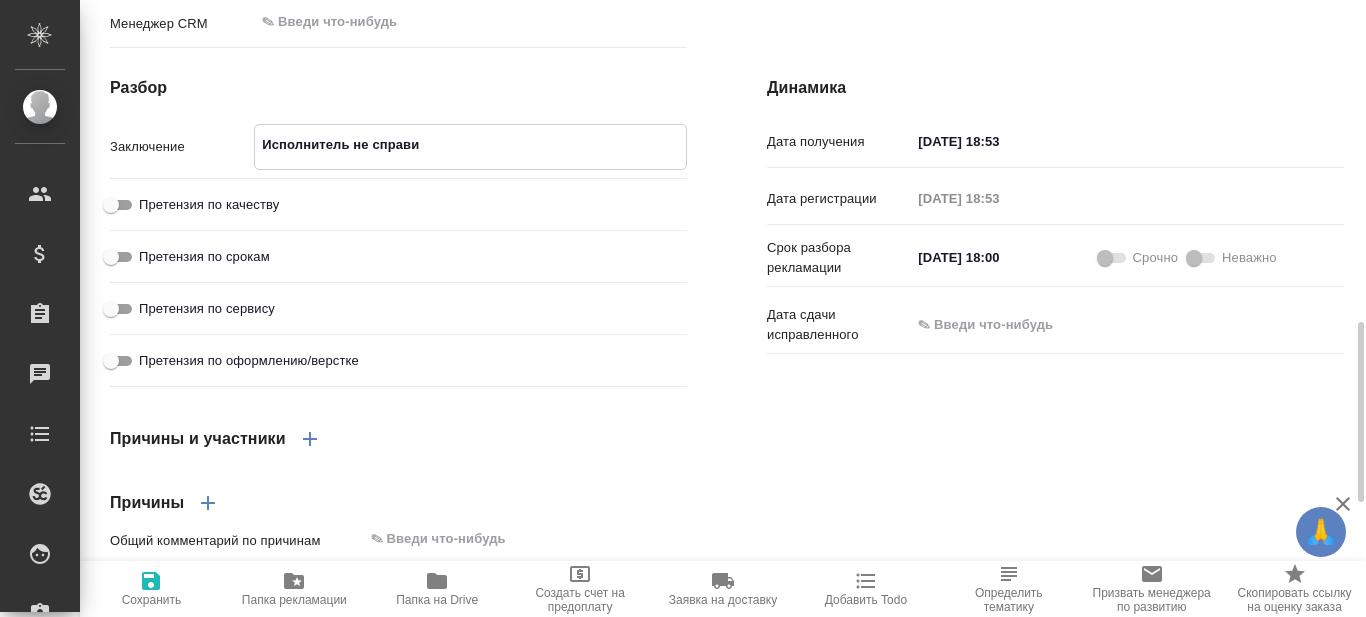 type on "Исполнитель не справил" 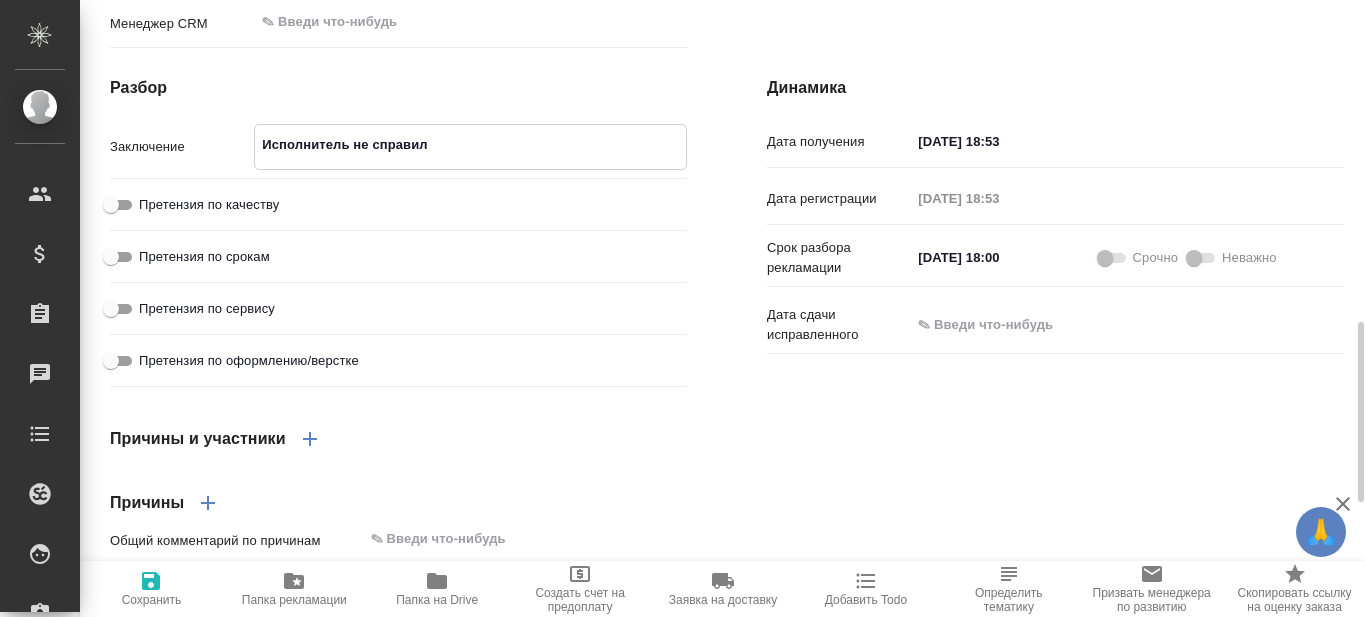 type on "x" 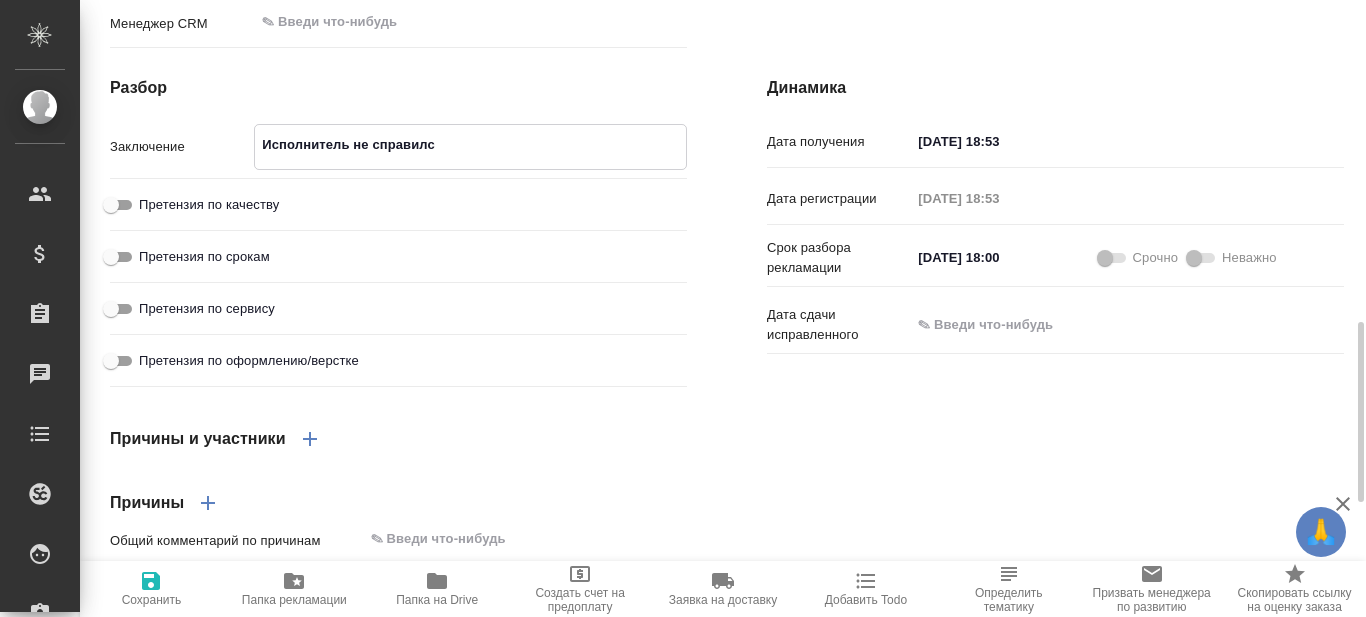 type on "x" 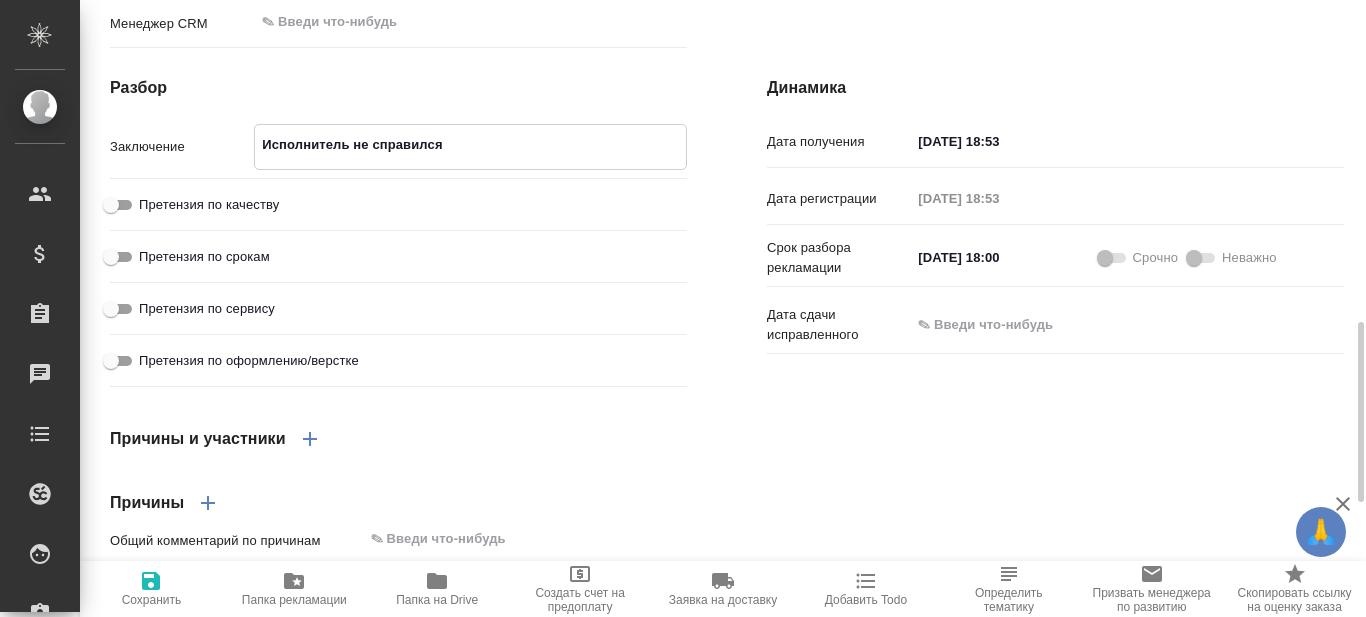 type on "Исполнитель не справился" 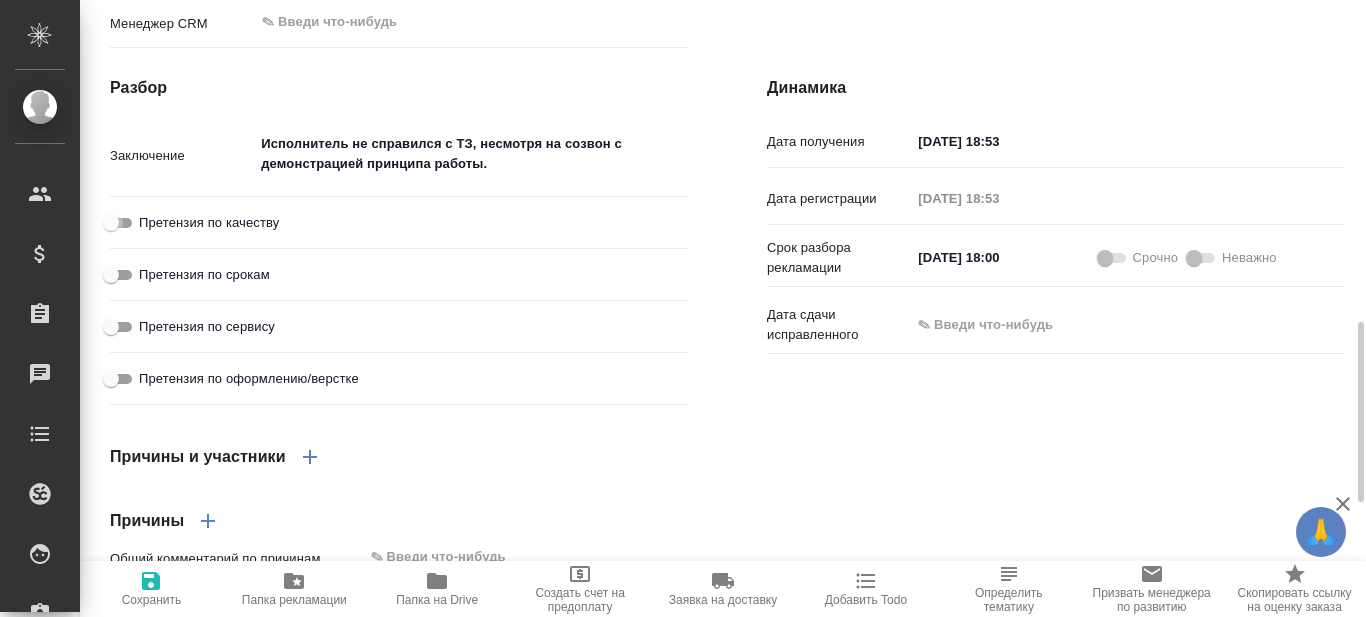 click on "Претензия по качеству" at bounding box center [111, 223] 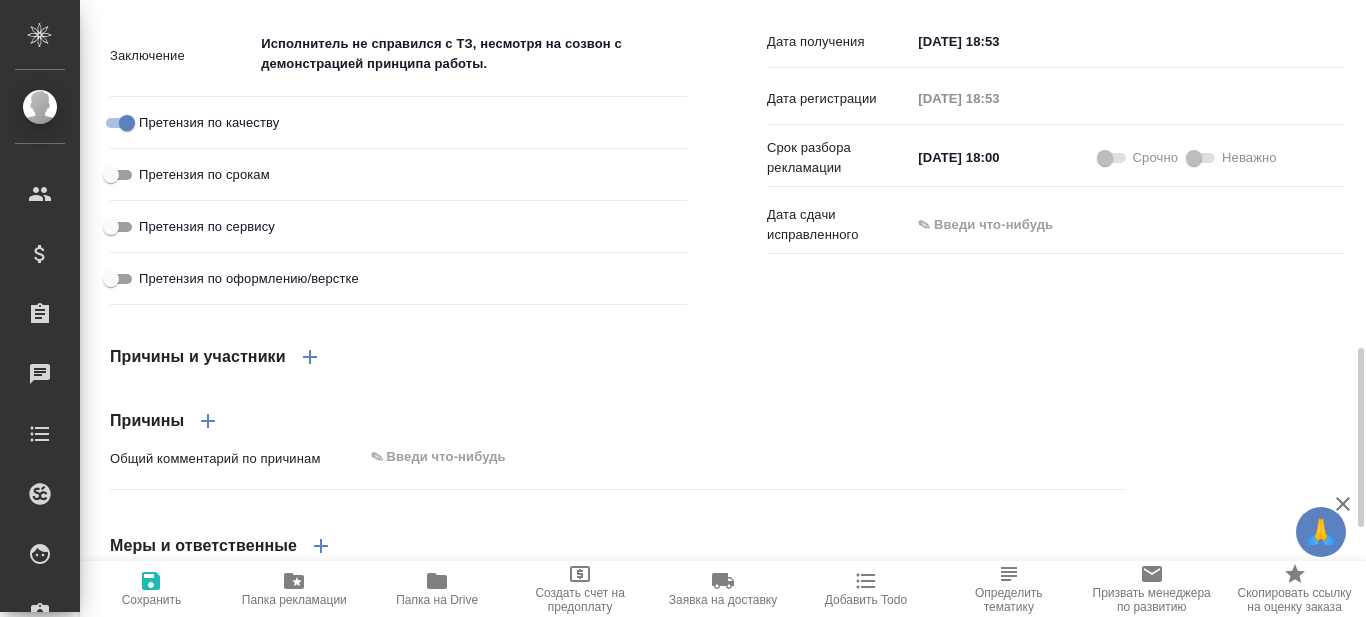scroll, scrollTop: 1300, scrollLeft: 0, axis: vertical 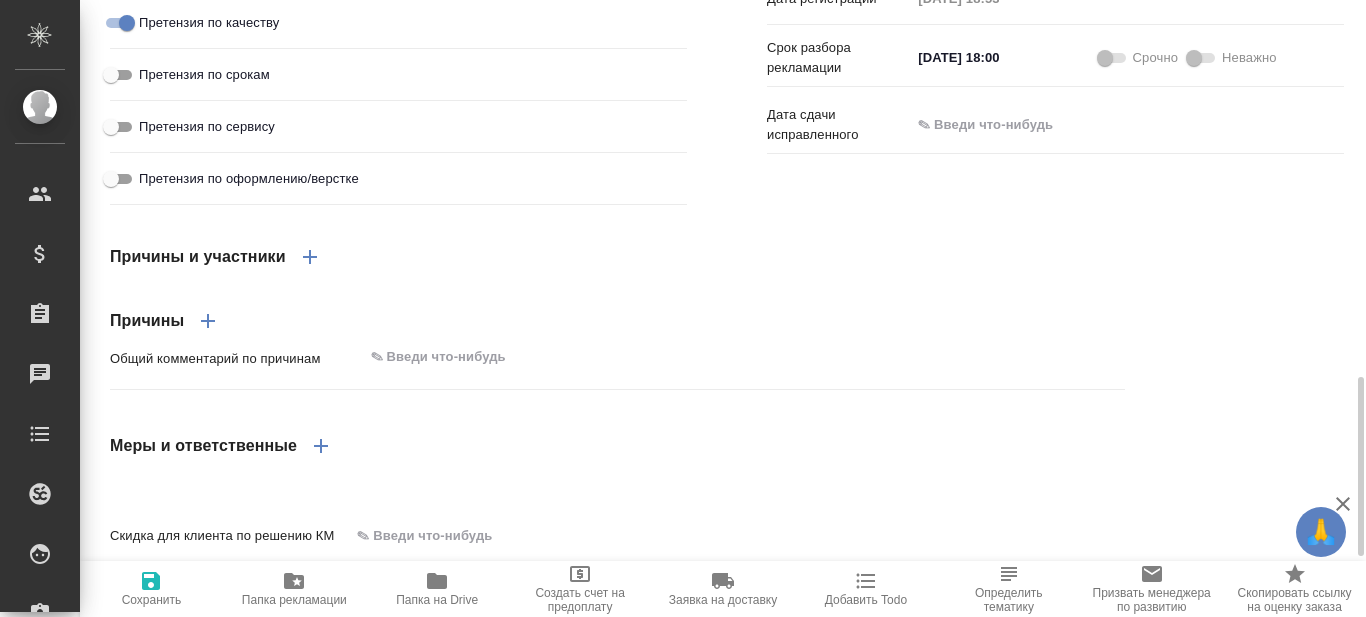 click 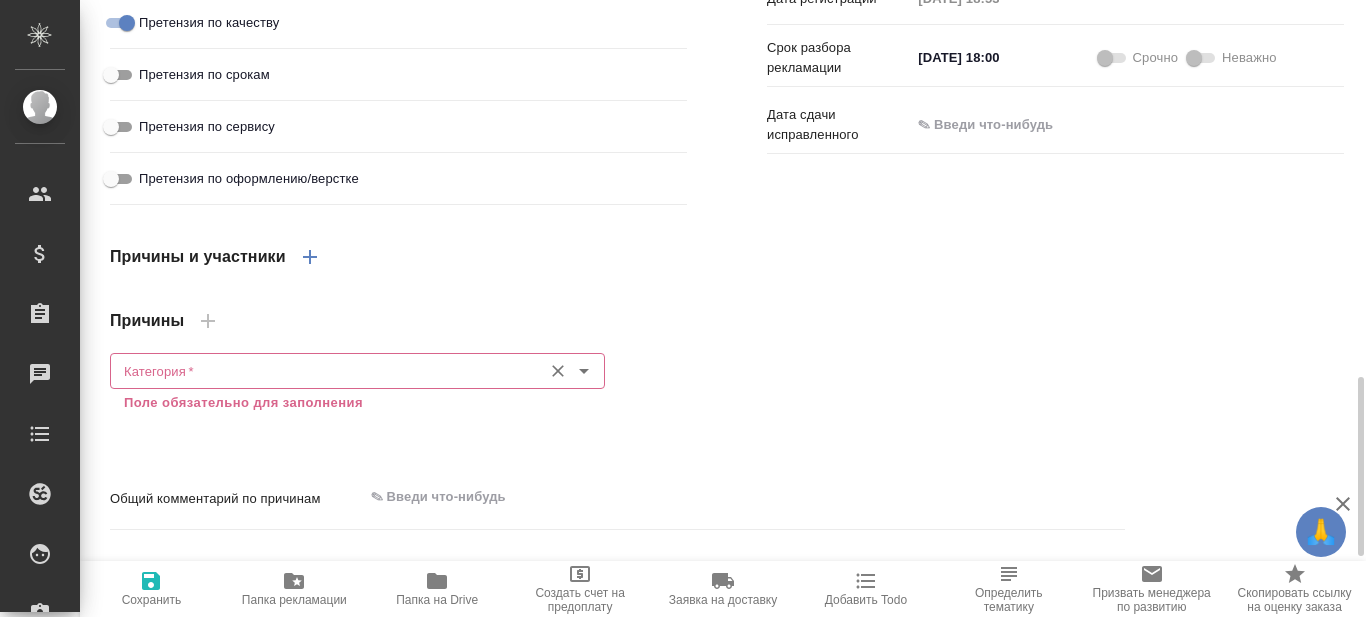 click on "Категория   *" at bounding box center (324, 371) 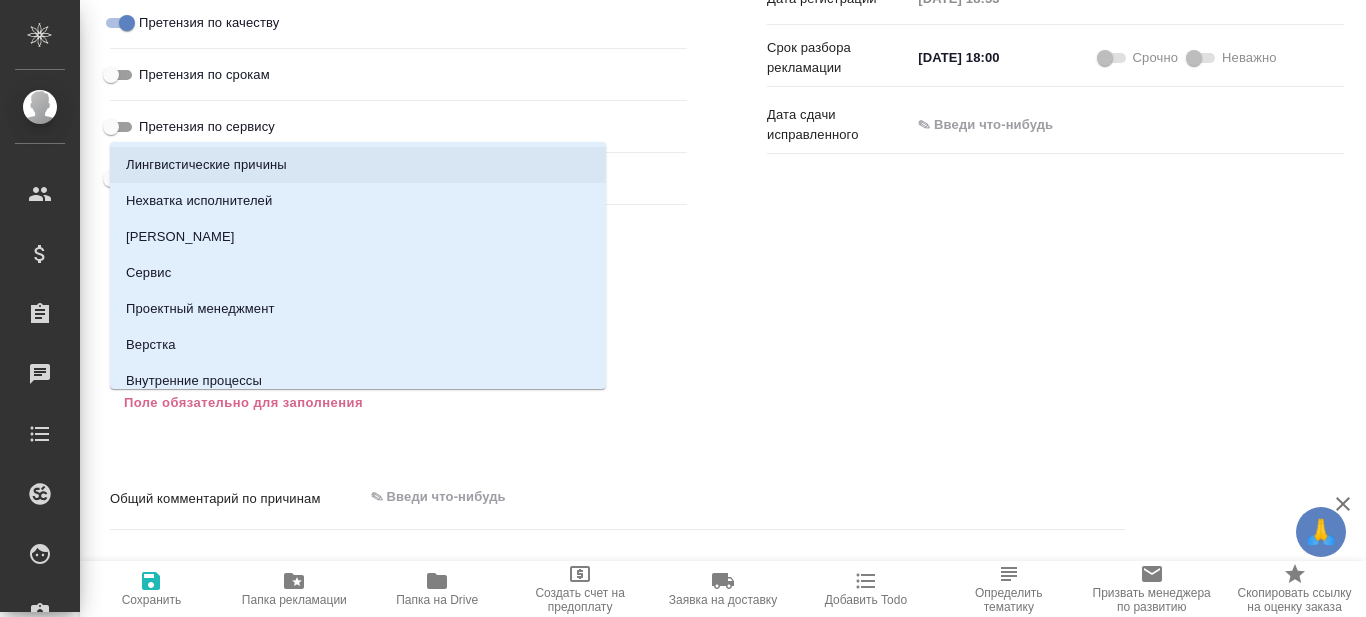 click on "Лингвистические причины" at bounding box center (206, 165) 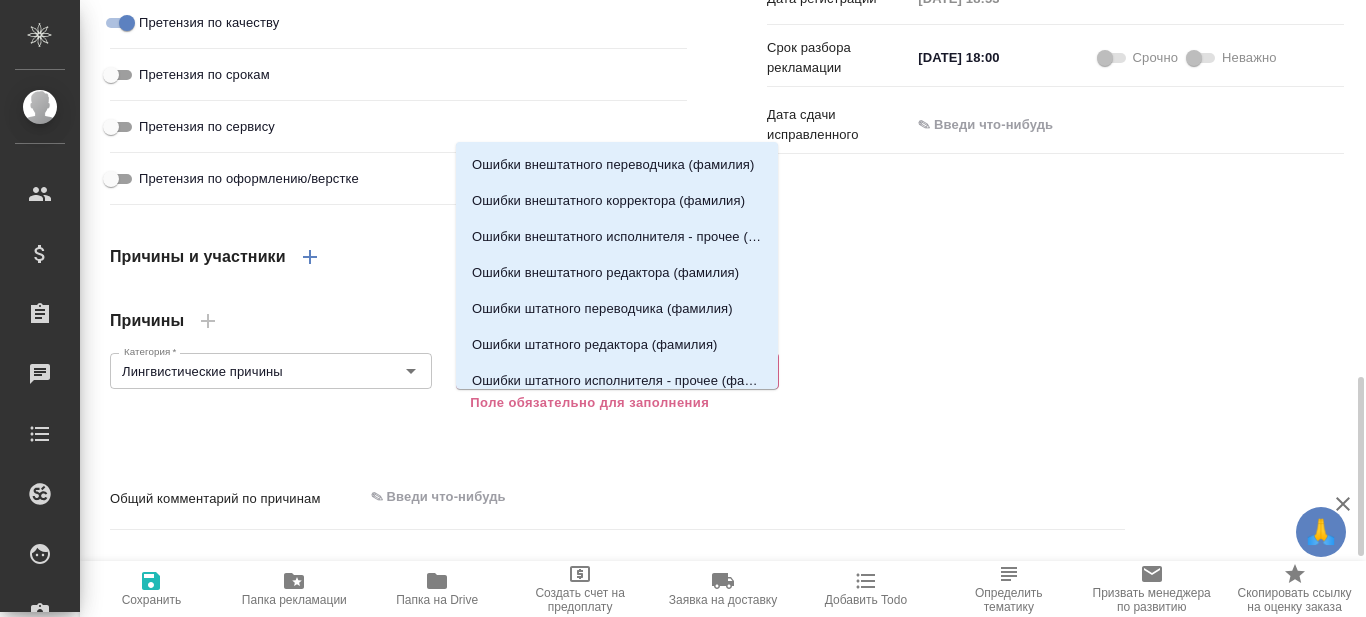 click on "Причина   *" at bounding box center [583, 371] 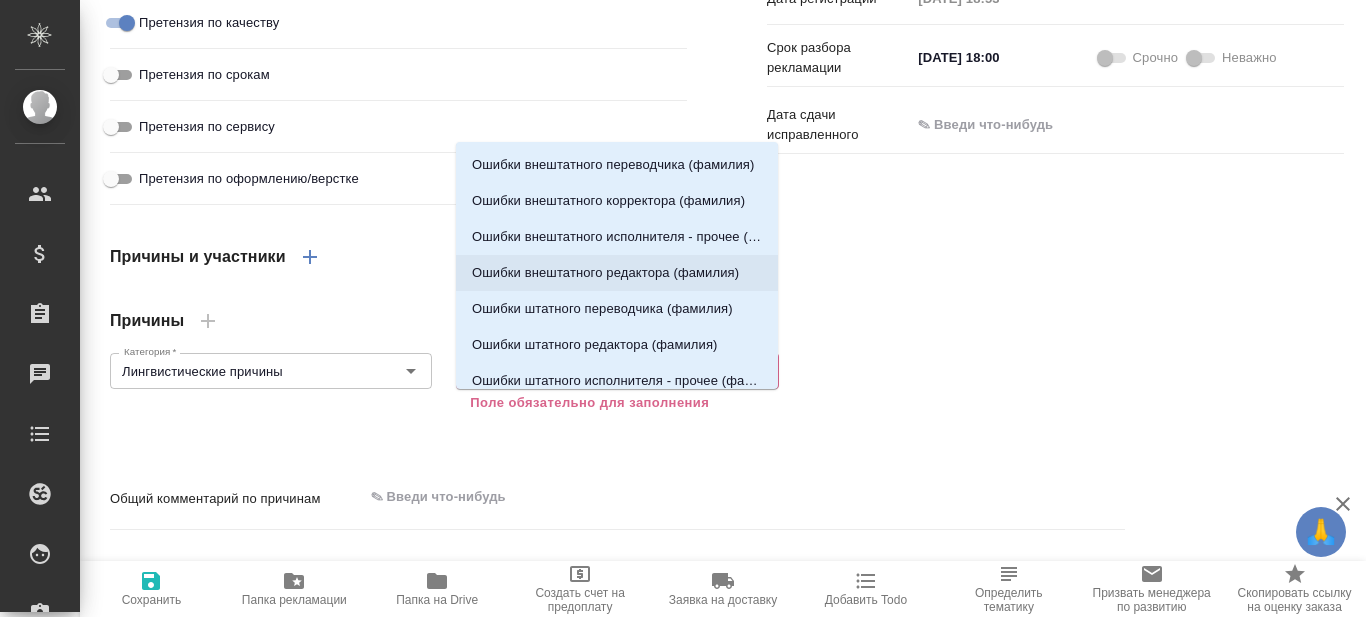 click on "Ошибки внештатного редактора (фамилия)" at bounding box center (605, 273) 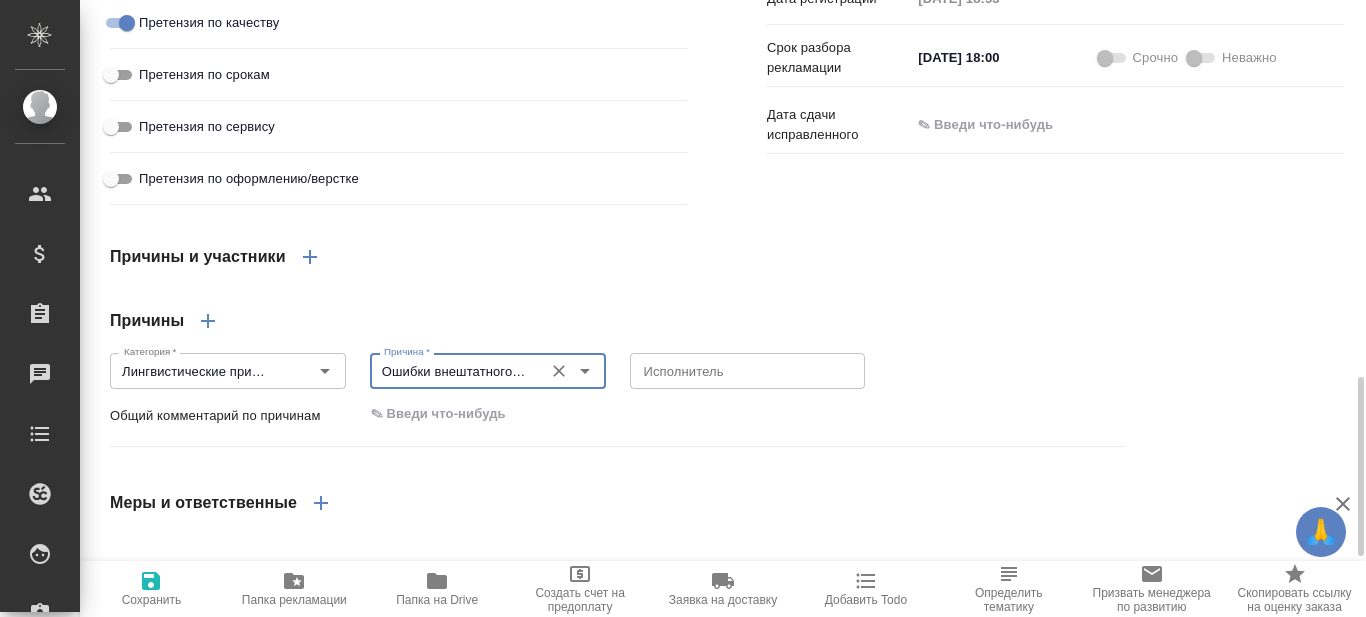 click at bounding box center (748, 371) 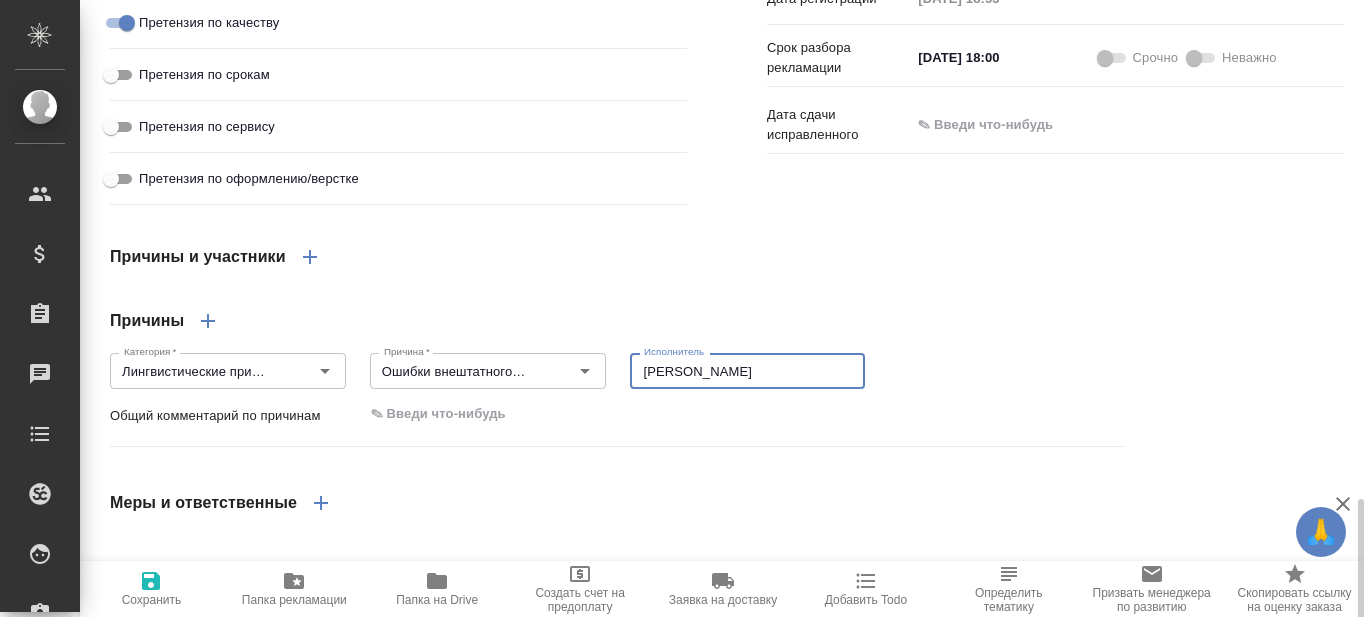 scroll, scrollTop: 1400, scrollLeft: 0, axis: vertical 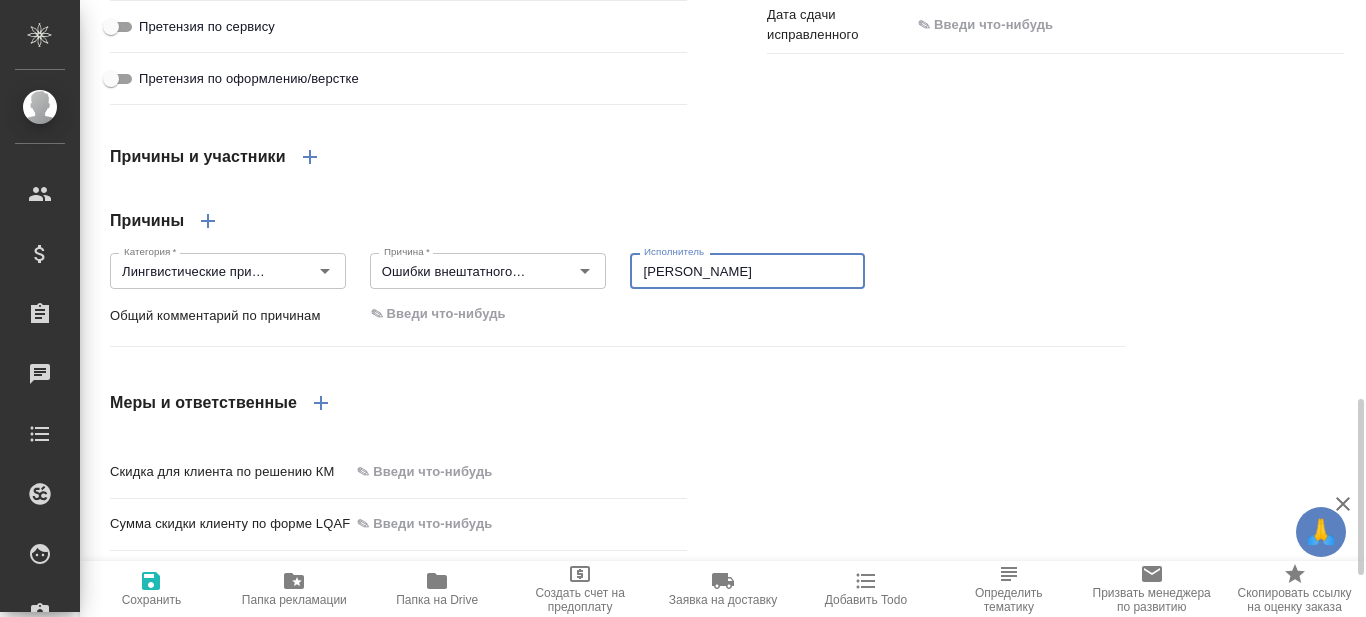 click at bounding box center (744, 314) 